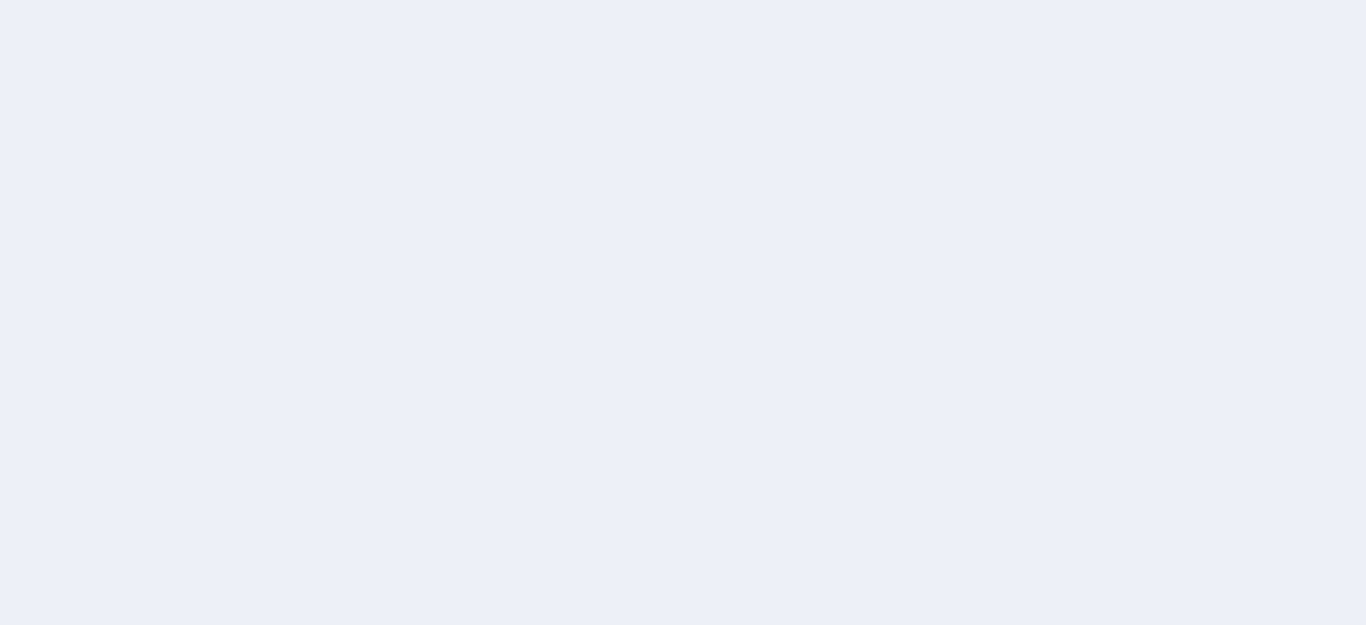 scroll, scrollTop: 0, scrollLeft: 0, axis: both 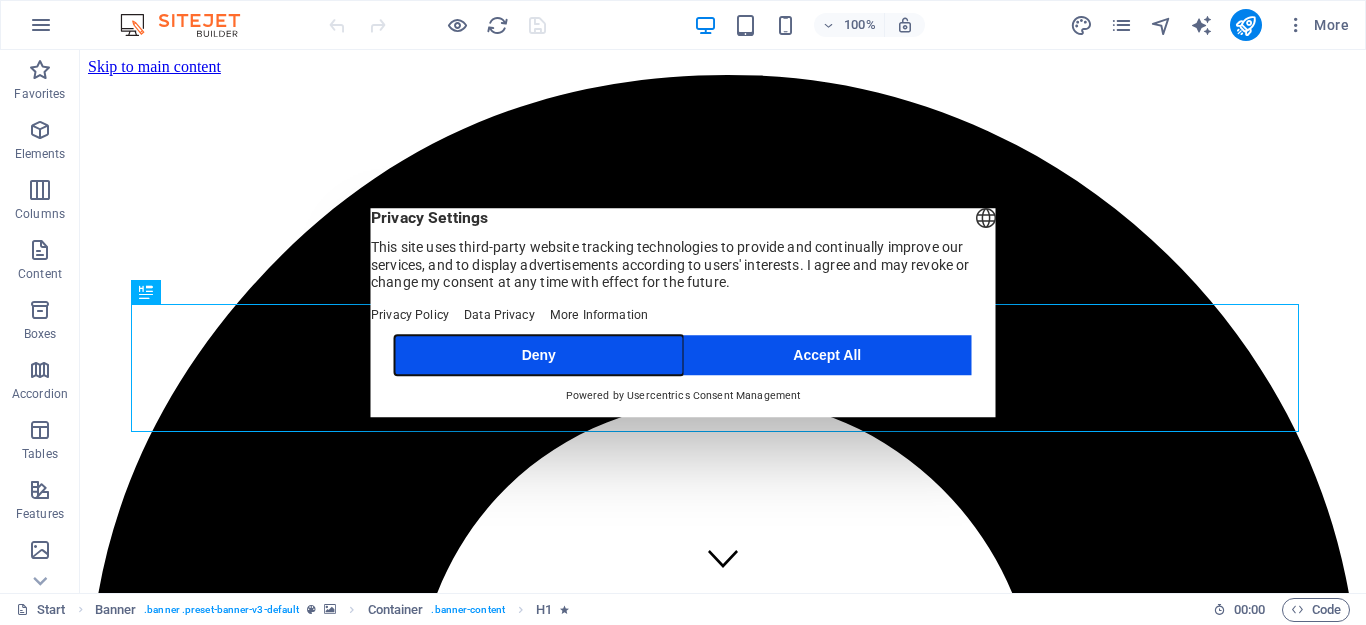 click on "Deny" at bounding box center [539, 355] 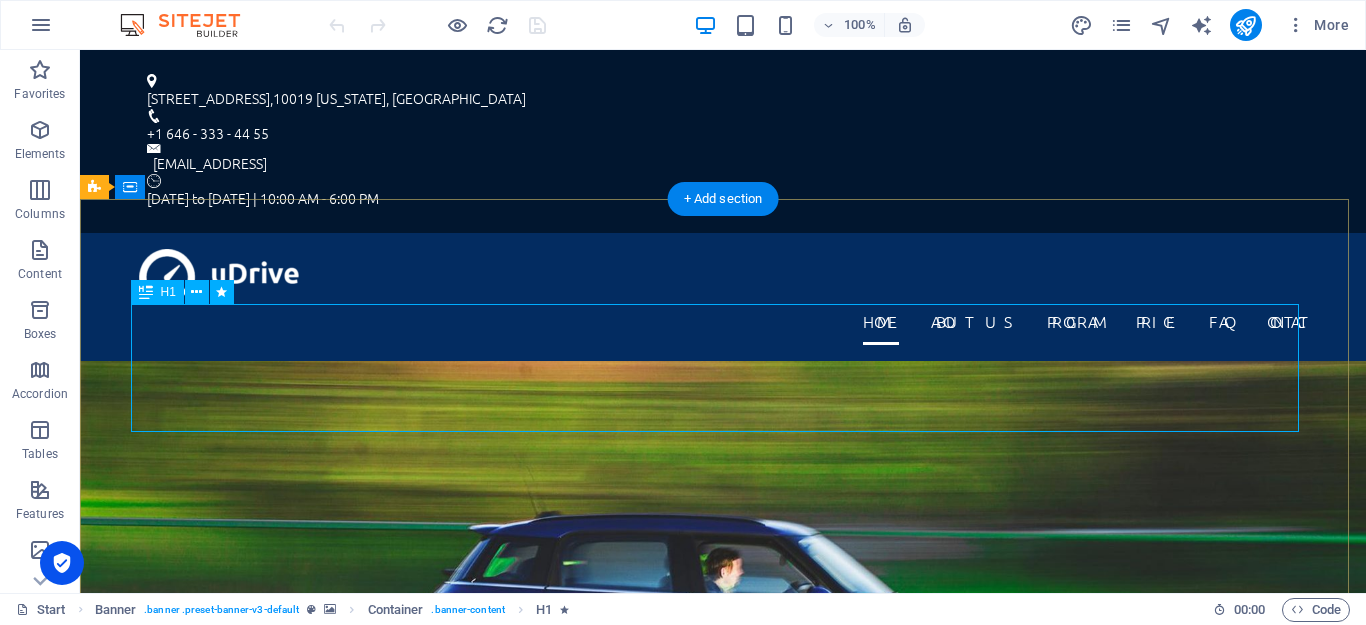 click on "[DOMAIN_NAME]" at bounding box center [723, 972] 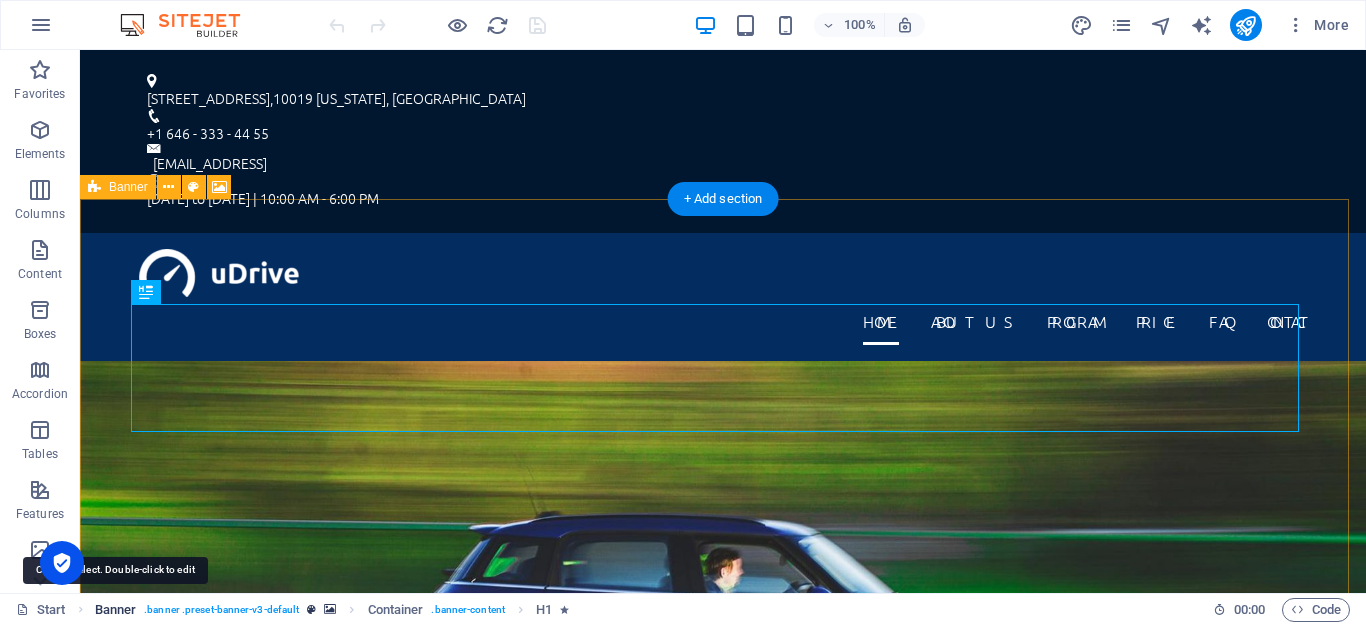 click on "Banner" at bounding box center [116, 610] 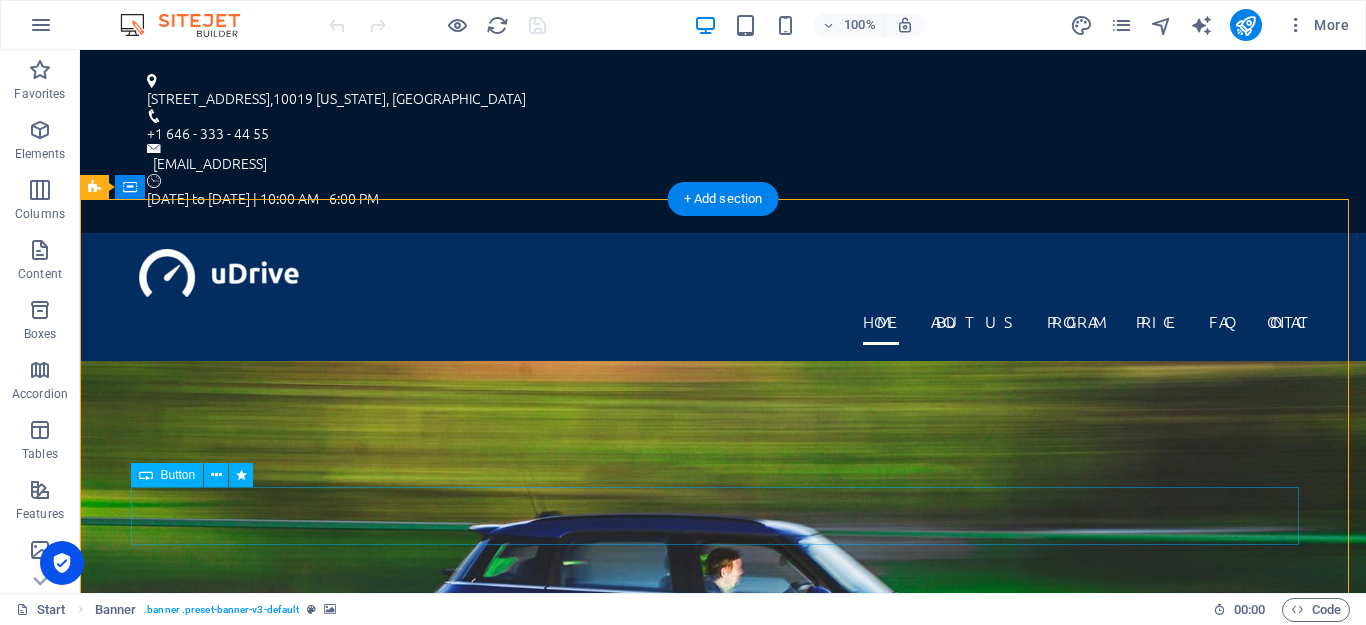click on "Find out More" at bounding box center [723, 1160] 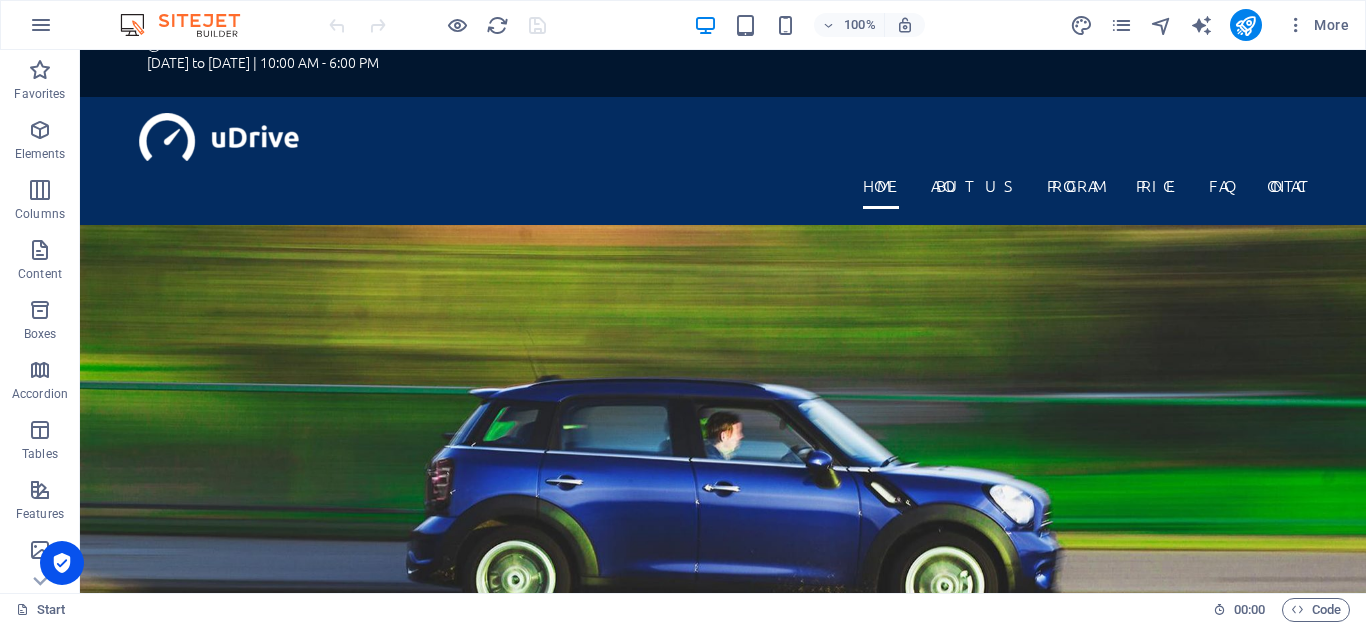 scroll, scrollTop: 0, scrollLeft: 0, axis: both 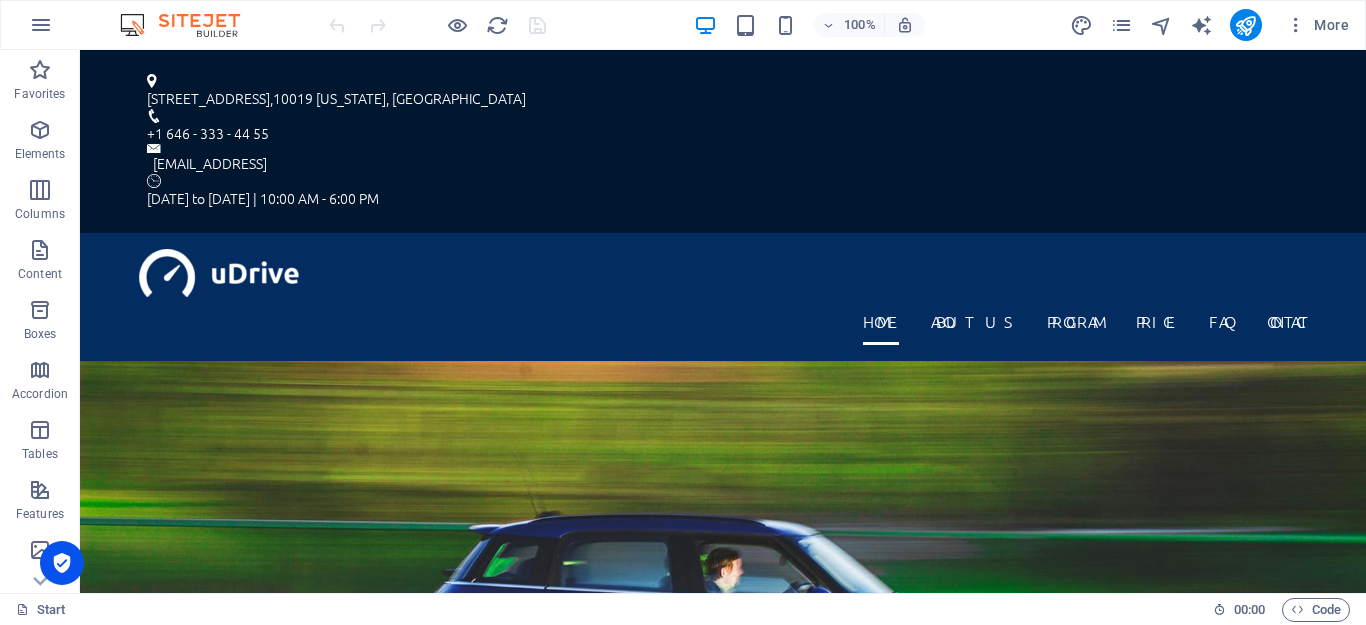 drag, startPoint x: 1354, startPoint y: 77, endPoint x: 1300, endPoint y: 62, distance: 56.044624 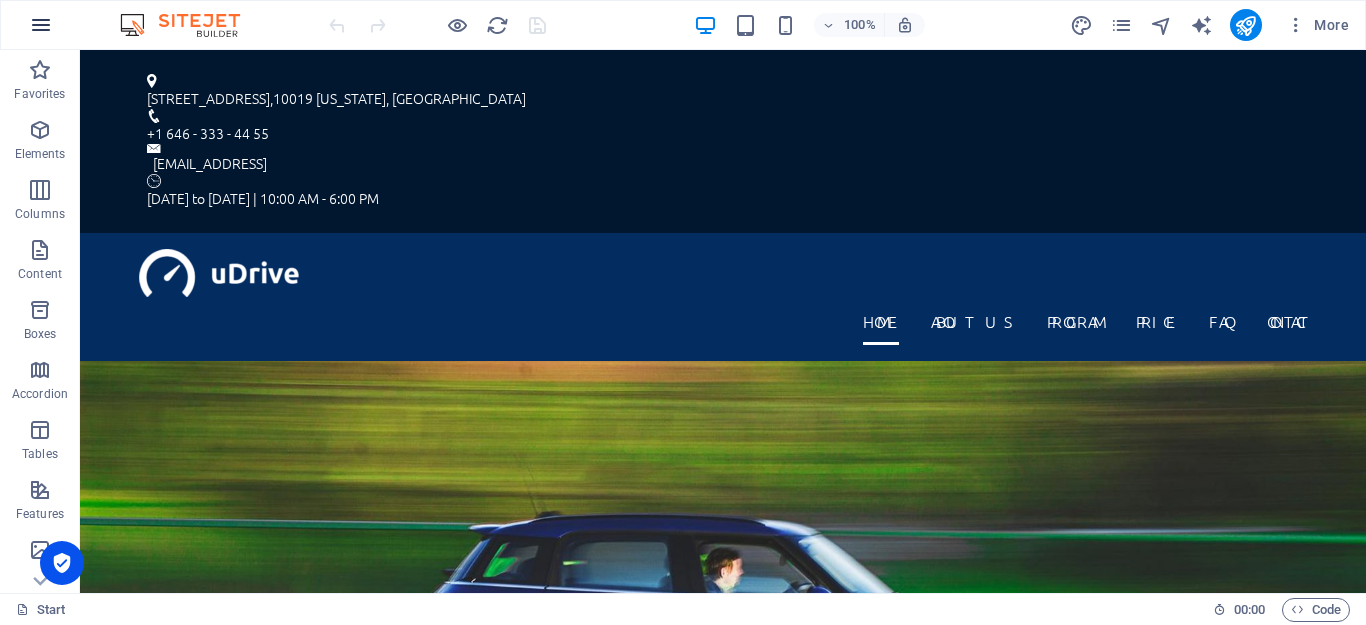 click at bounding box center [41, 25] 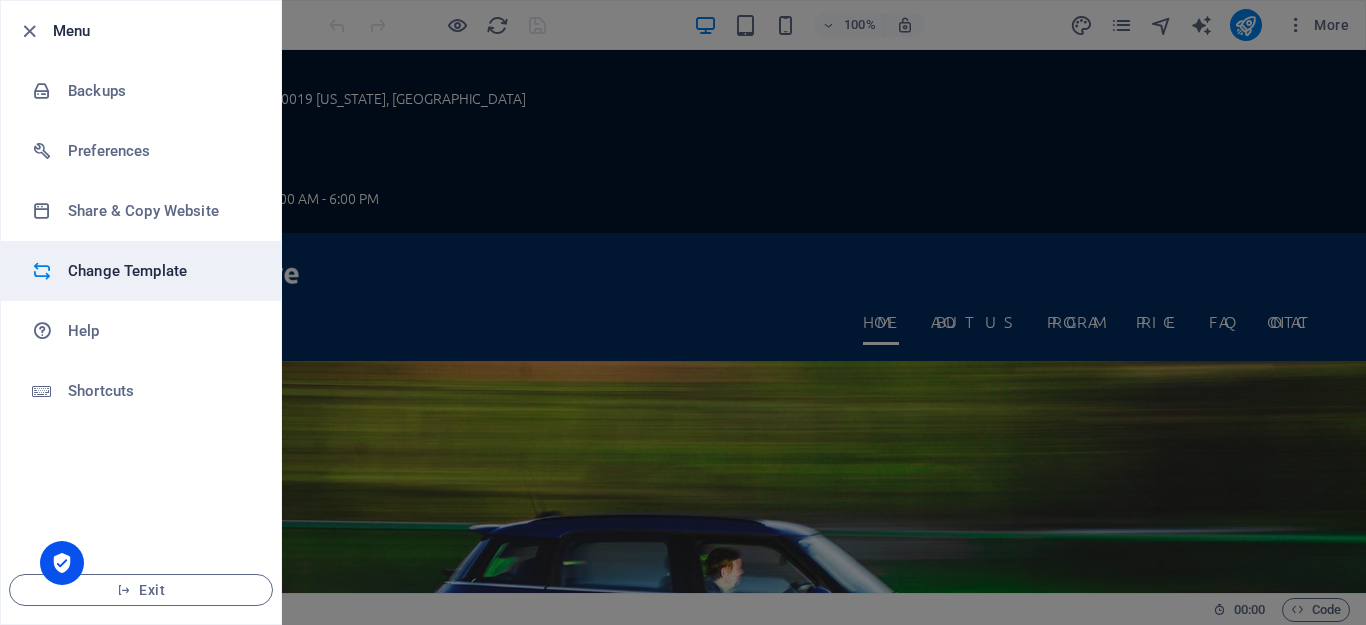 click on "Change Template" at bounding box center (160, 271) 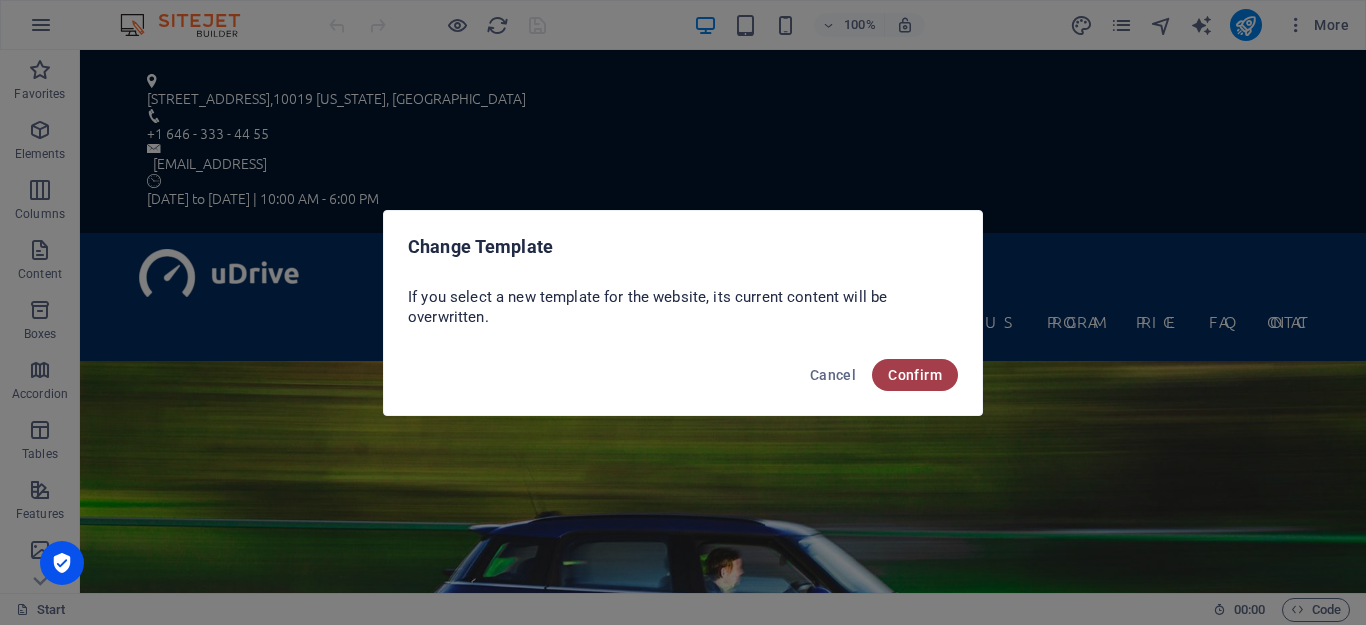 click on "Confirm" at bounding box center [915, 375] 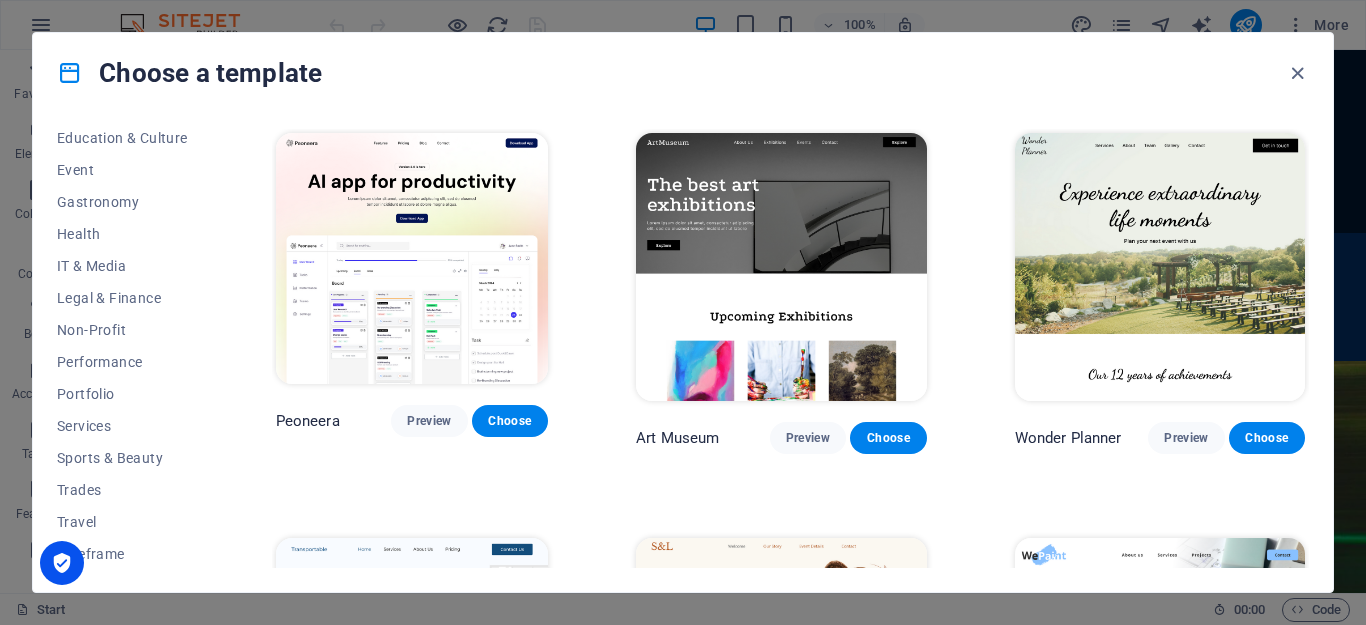 scroll, scrollTop: 361, scrollLeft: 0, axis: vertical 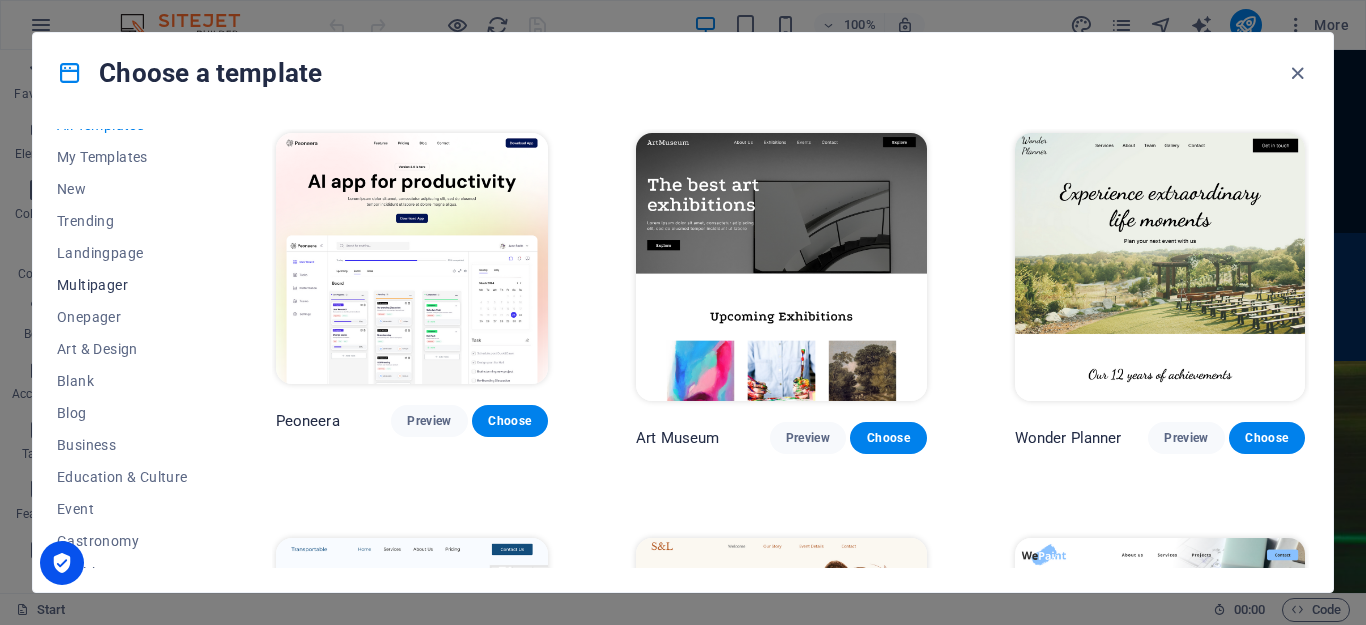 click on "Multipager" at bounding box center (122, 285) 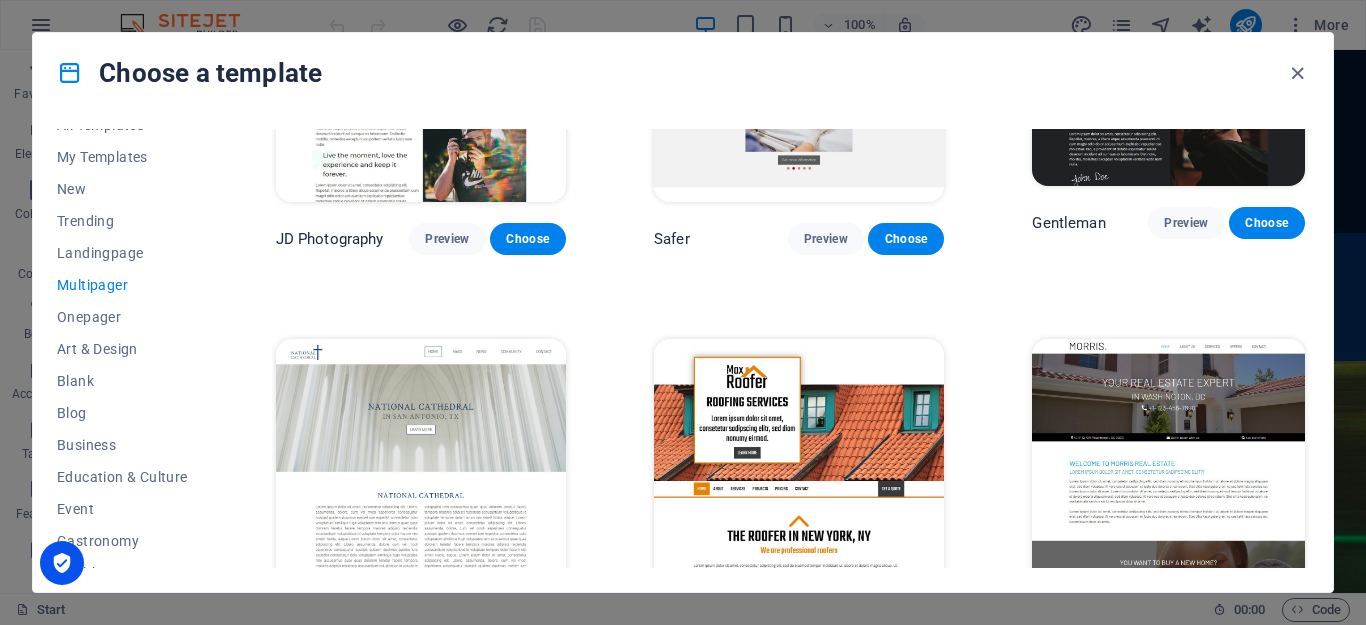scroll, scrollTop: 4264, scrollLeft: 0, axis: vertical 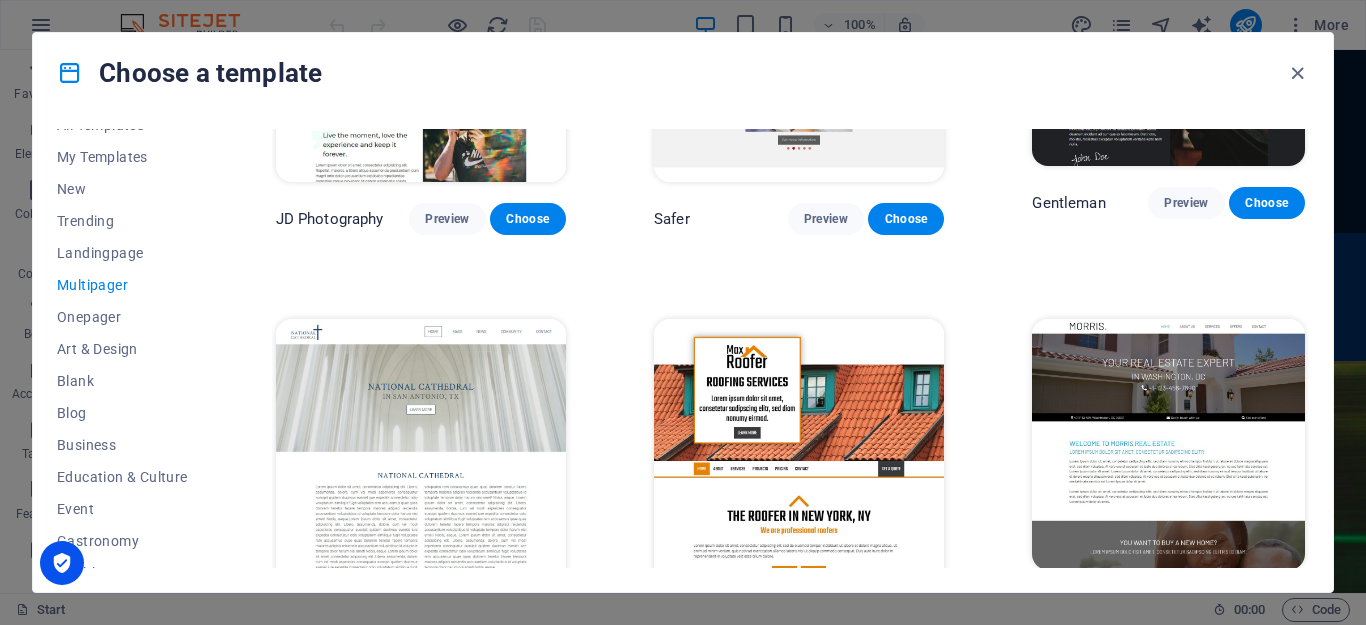 click at bounding box center (799, 453) 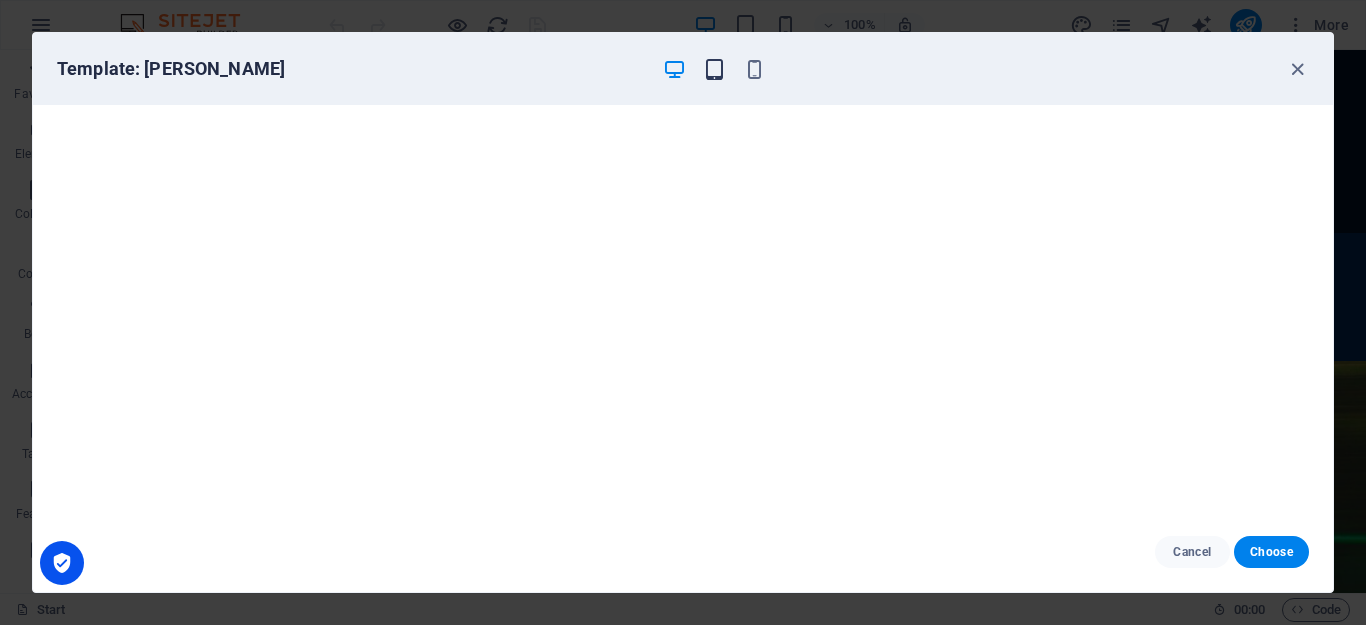 click at bounding box center (714, 69) 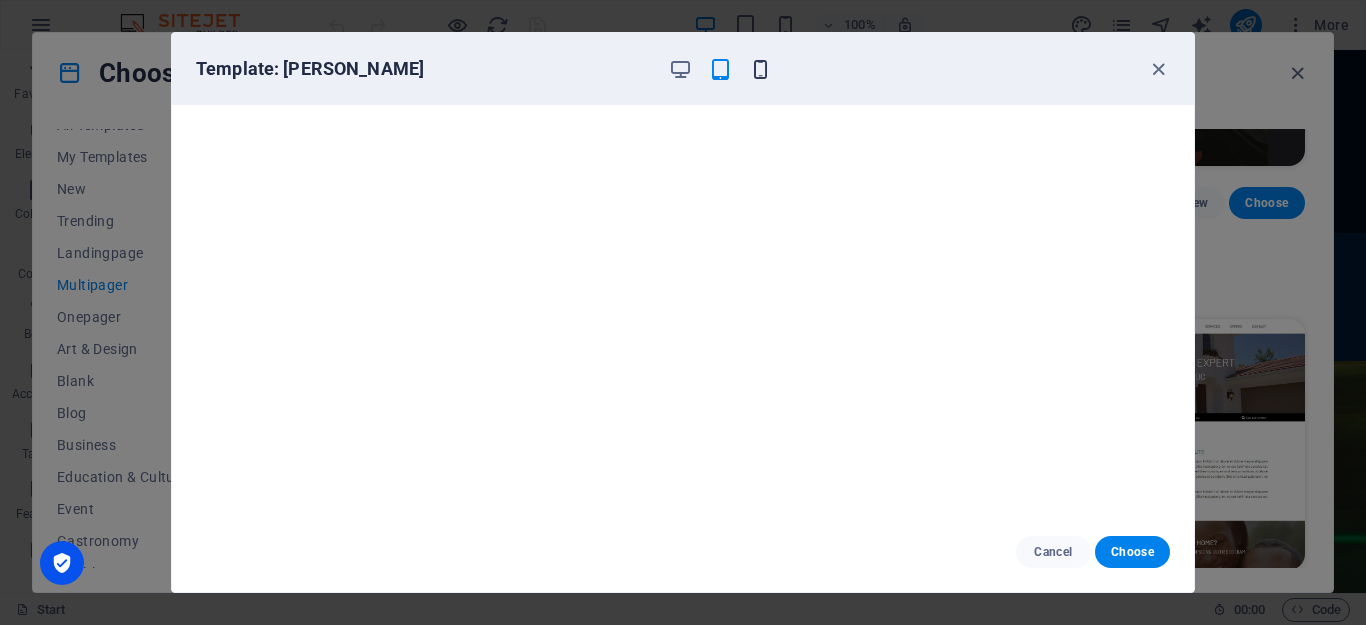 click at bounding box center [760, 69] 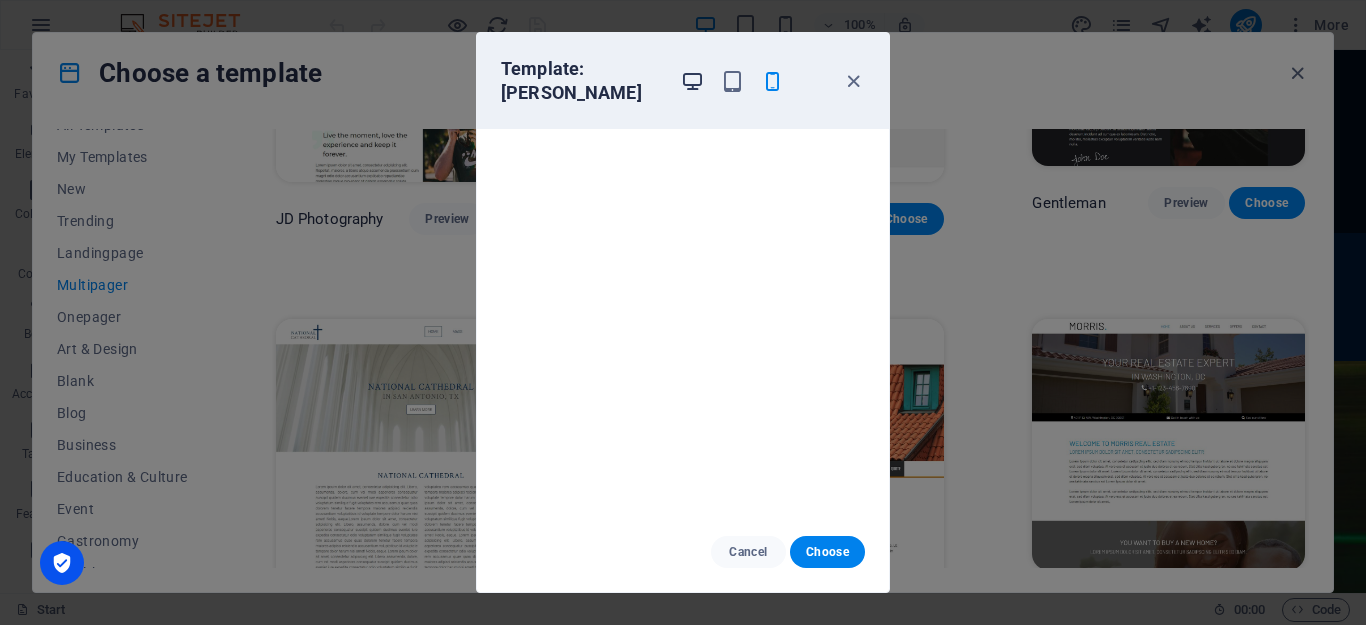 click at bounding box center [692, 81] 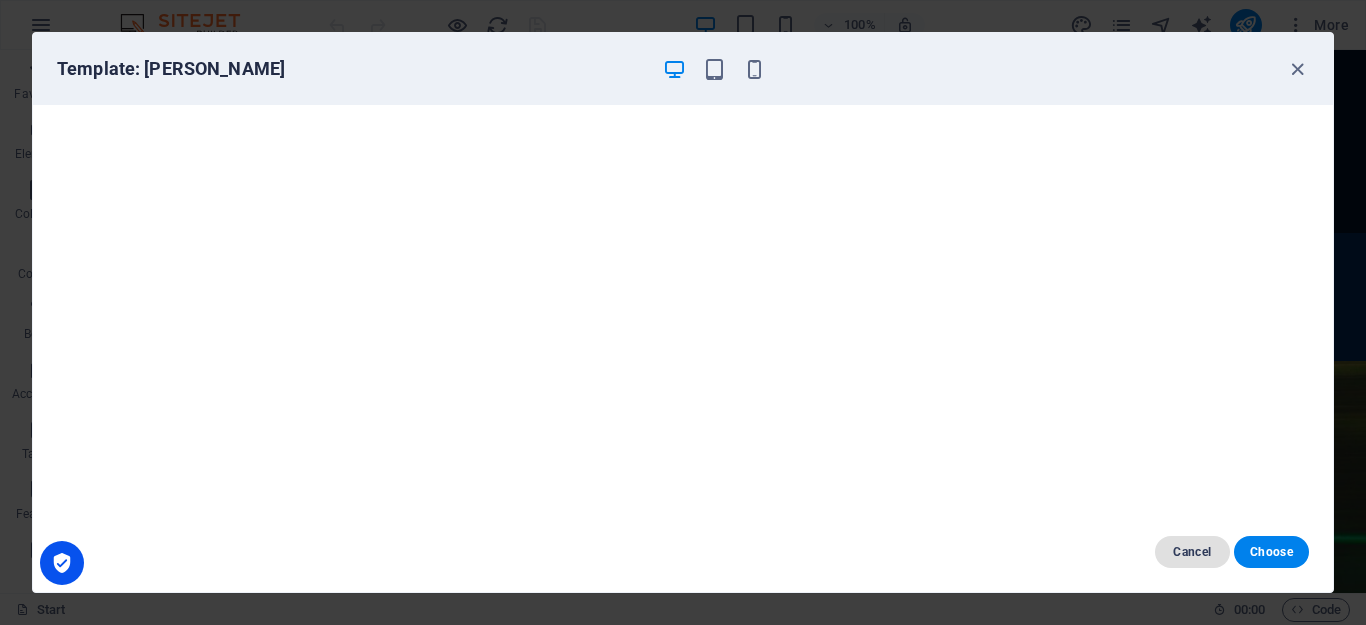 click on "Cancel" at bounding box center (1192, 552) 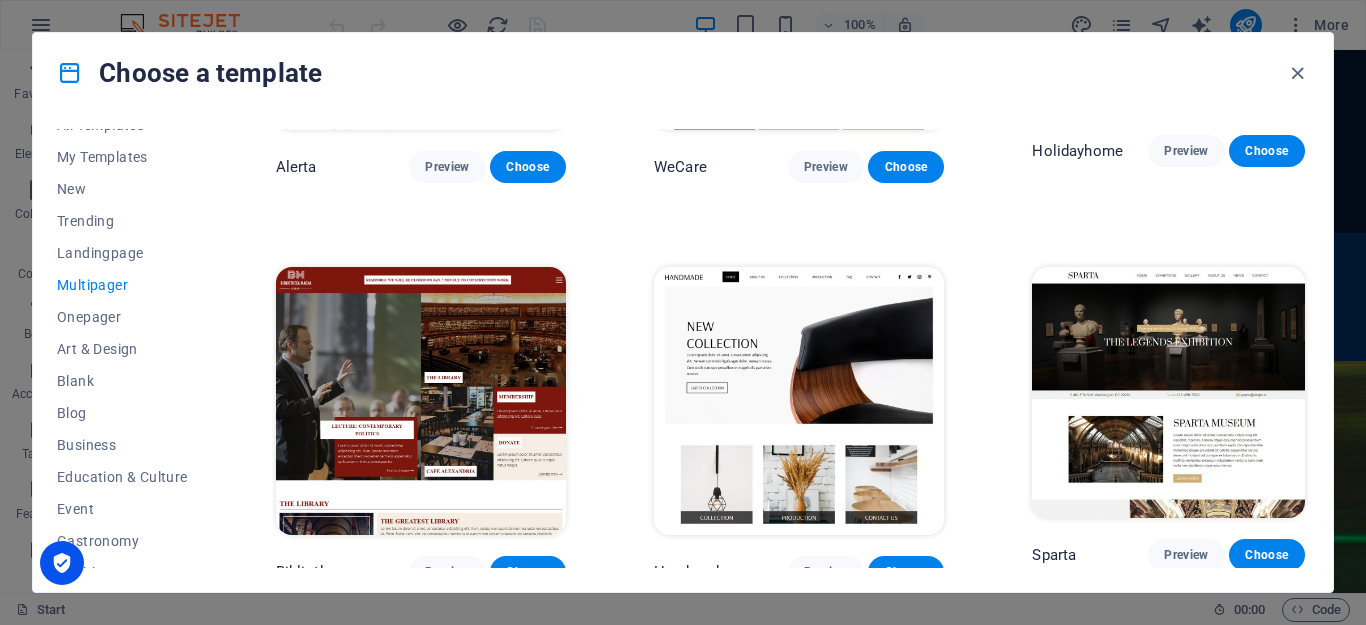 scroll, scrollTop: 5961, scrollLeft: 0, axis: vertical 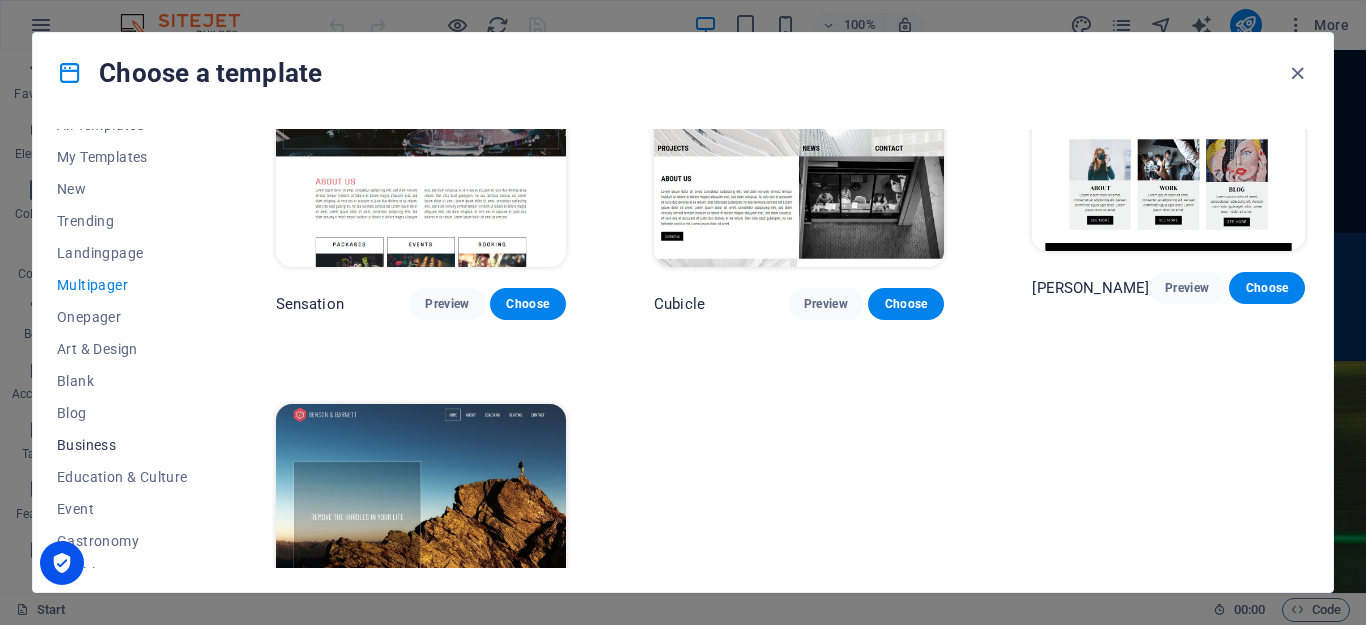 click on "Business" at bounding box center [122, 445] 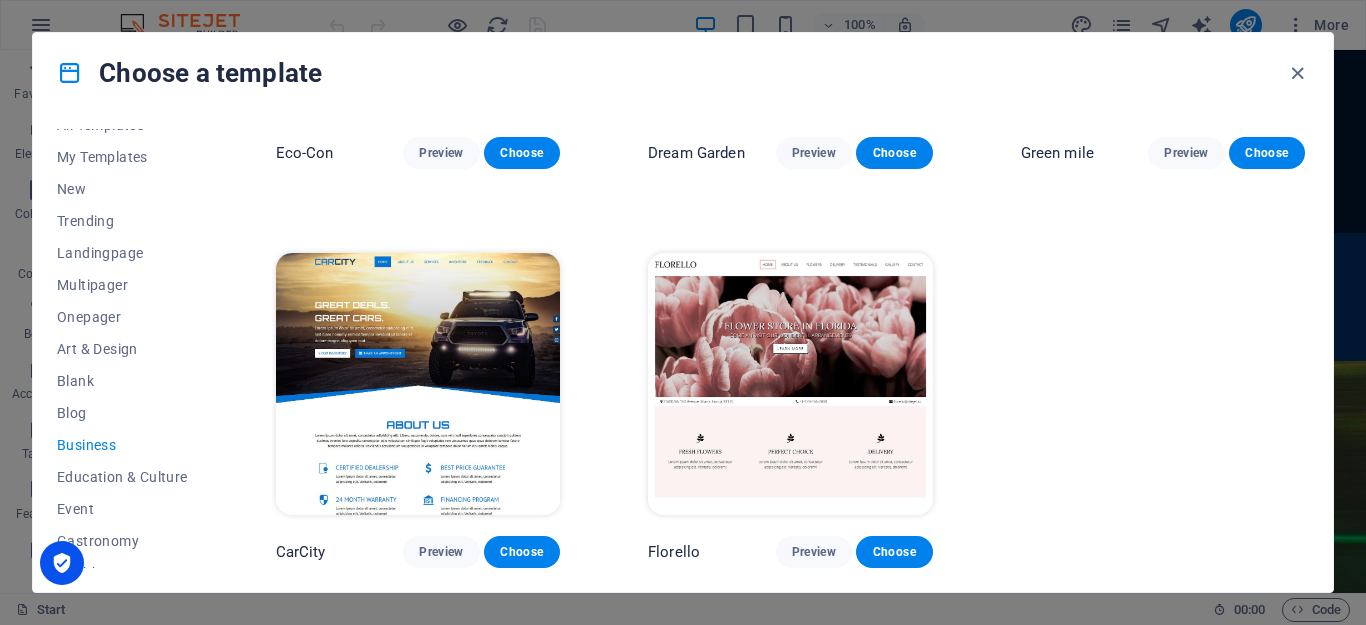 scroll, scrollTop: 274, scrollLeft: 0, axis: vertical 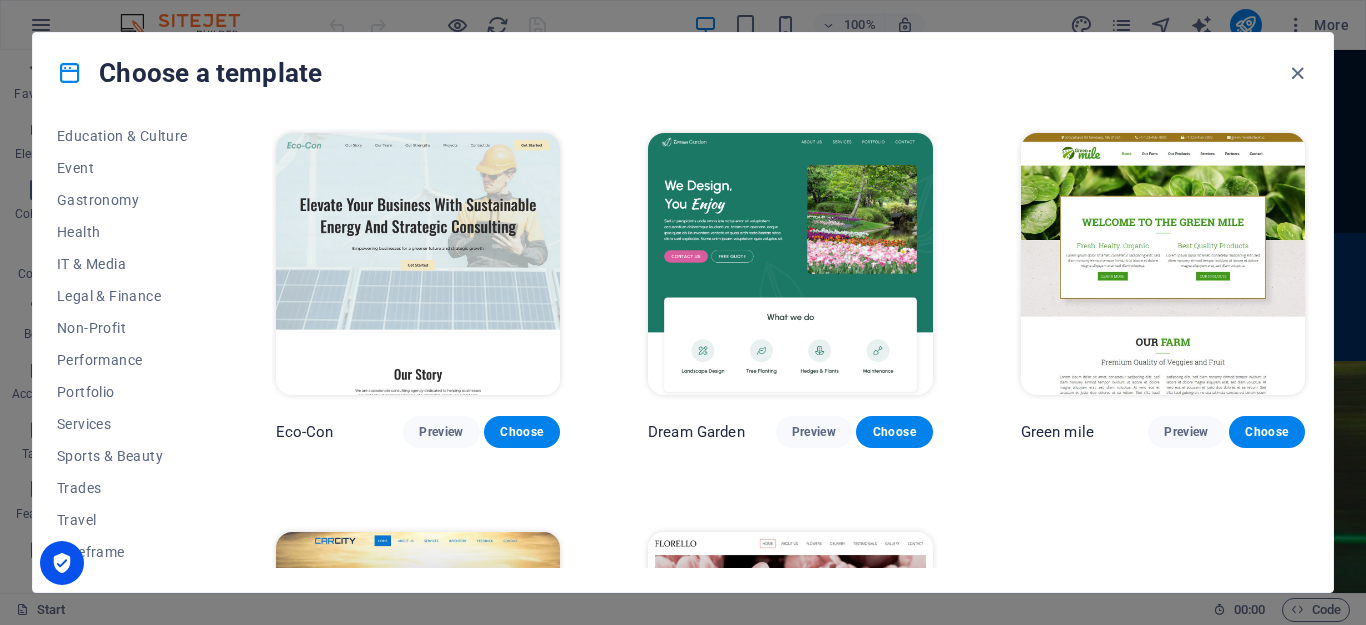 drag, startPoint x: 215, startPoint y: 496, endPoint x: 215, endPoint y: 531, distance: 35 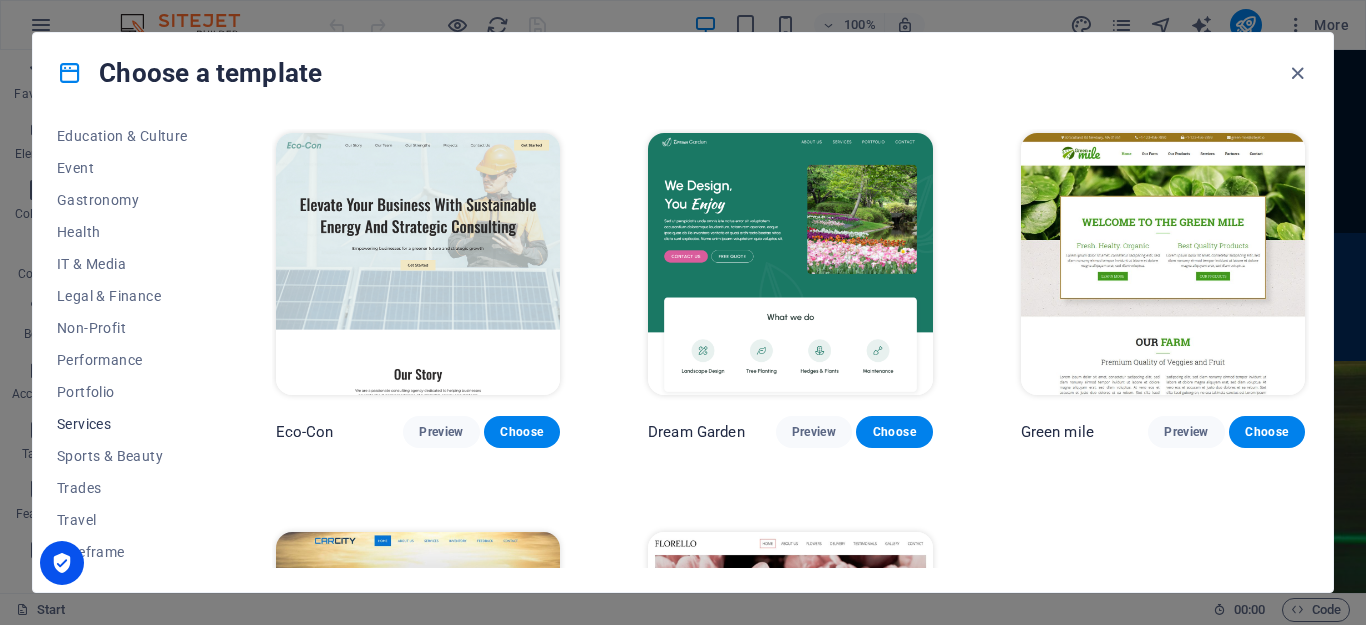 click on "Services" at bounding box center [122, 424] 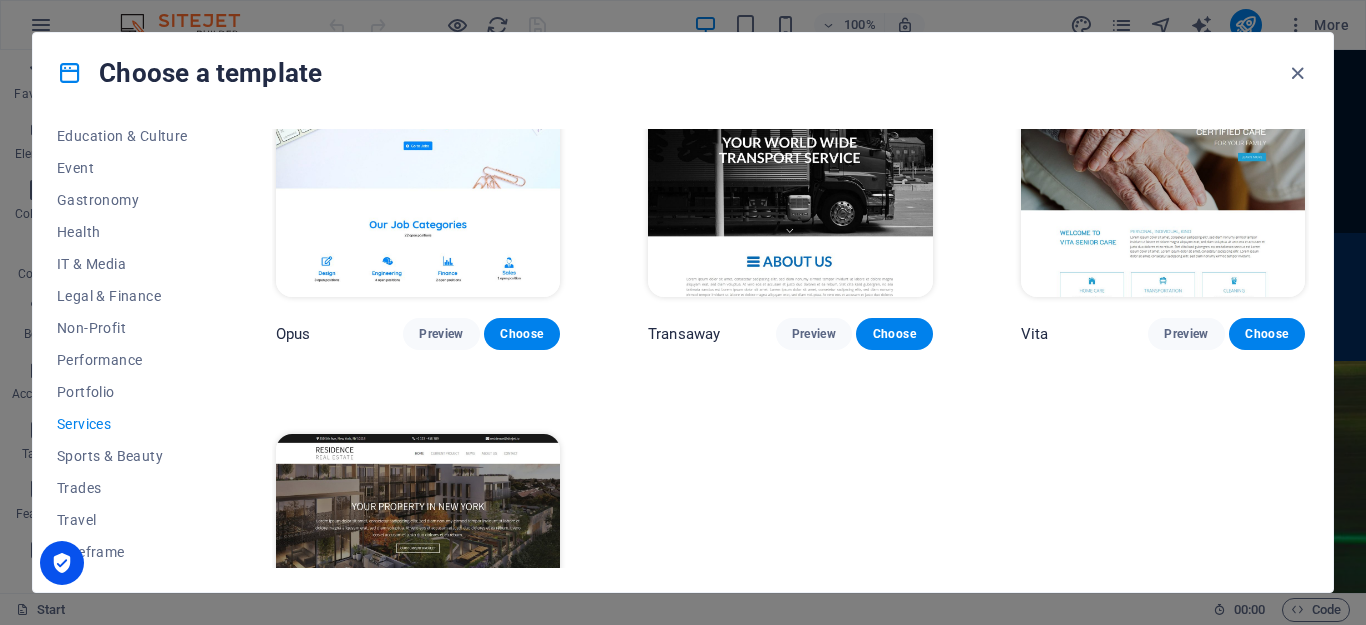 scroll, scrollTop: 2274, scrollLeft: 0, axis: vertical 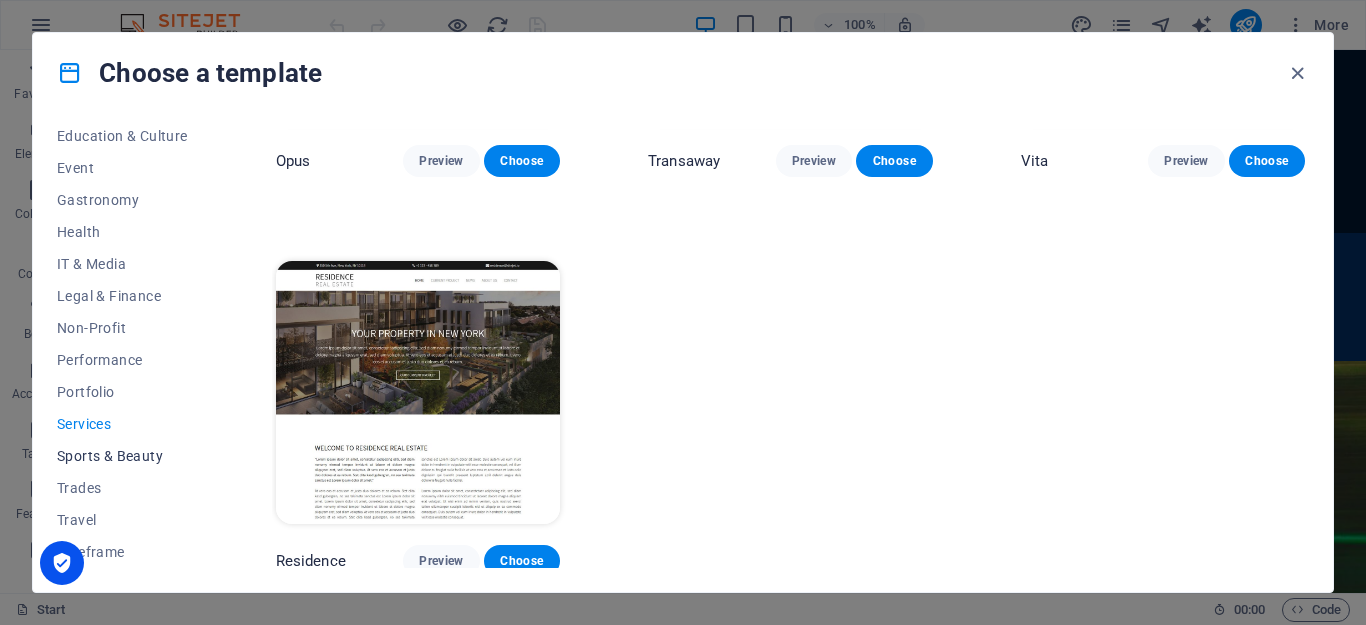 click on "Sports & Beauty" at bounding box center [122, 456] 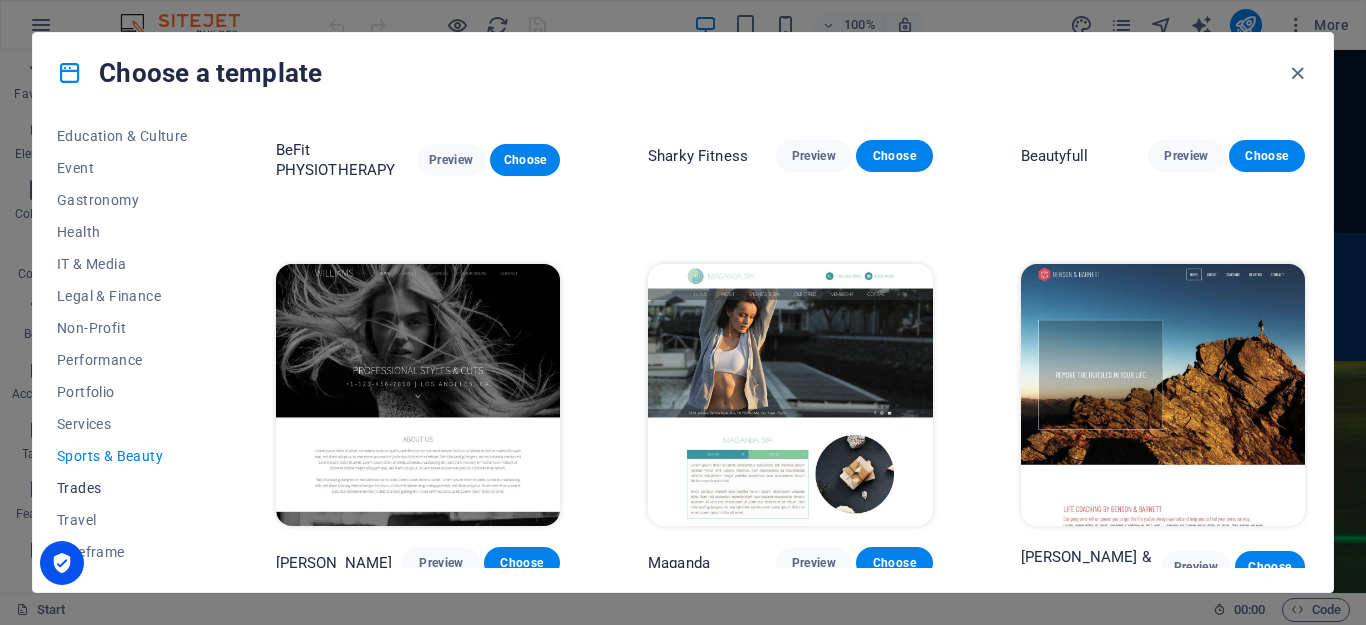 click on "Trades" at bounding box center (122, 488) 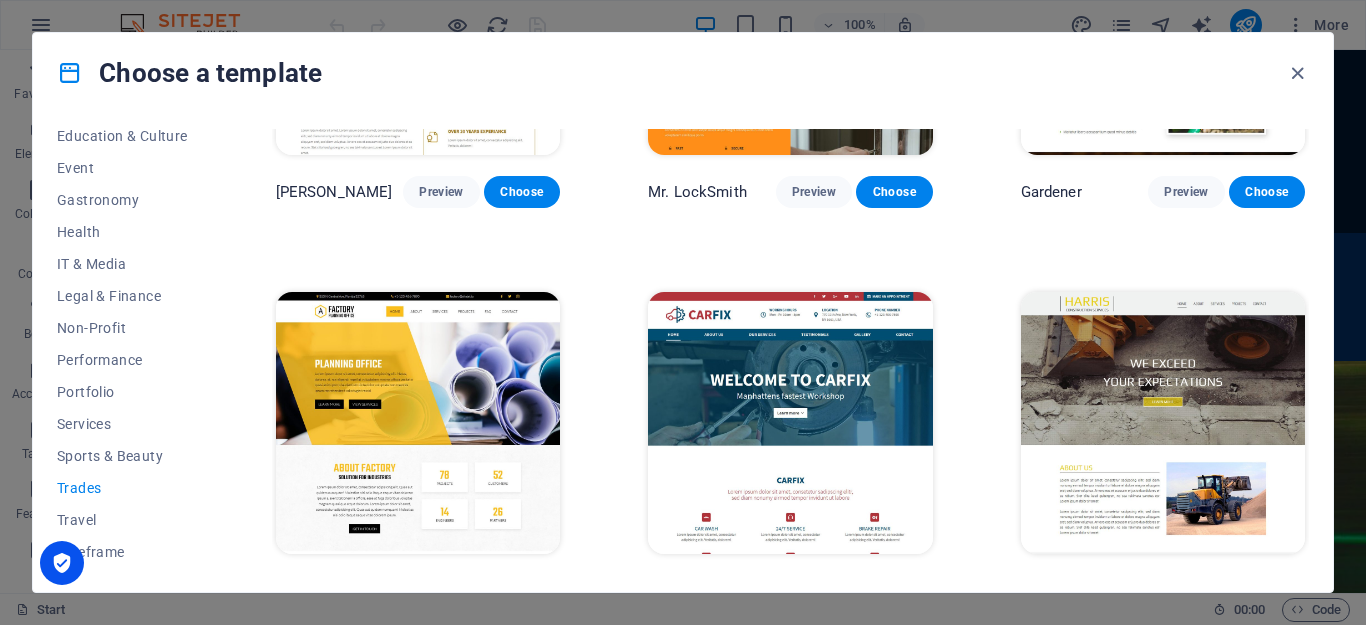 scroll, scrollTop: 671, scrollLeft: 0, axis: vertical 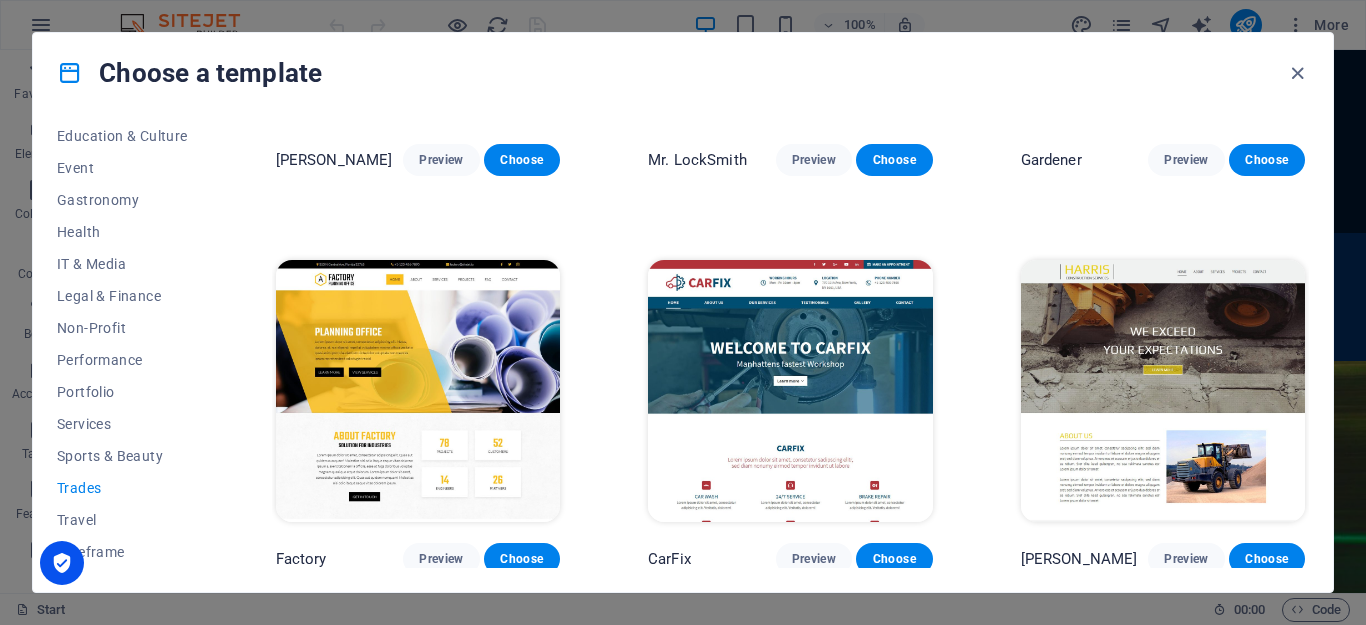 click on "All Templates My Templates New Trending Landingpage Multipager Onepager Art & Design Blank Blog Business Education & Culture Event Gastronomy Health IT & Media Legal & Finance Non-Profit Performance Portfolio Services Sports & Beauty Trades Travel Wireframe" at bounding box center [134, 348] 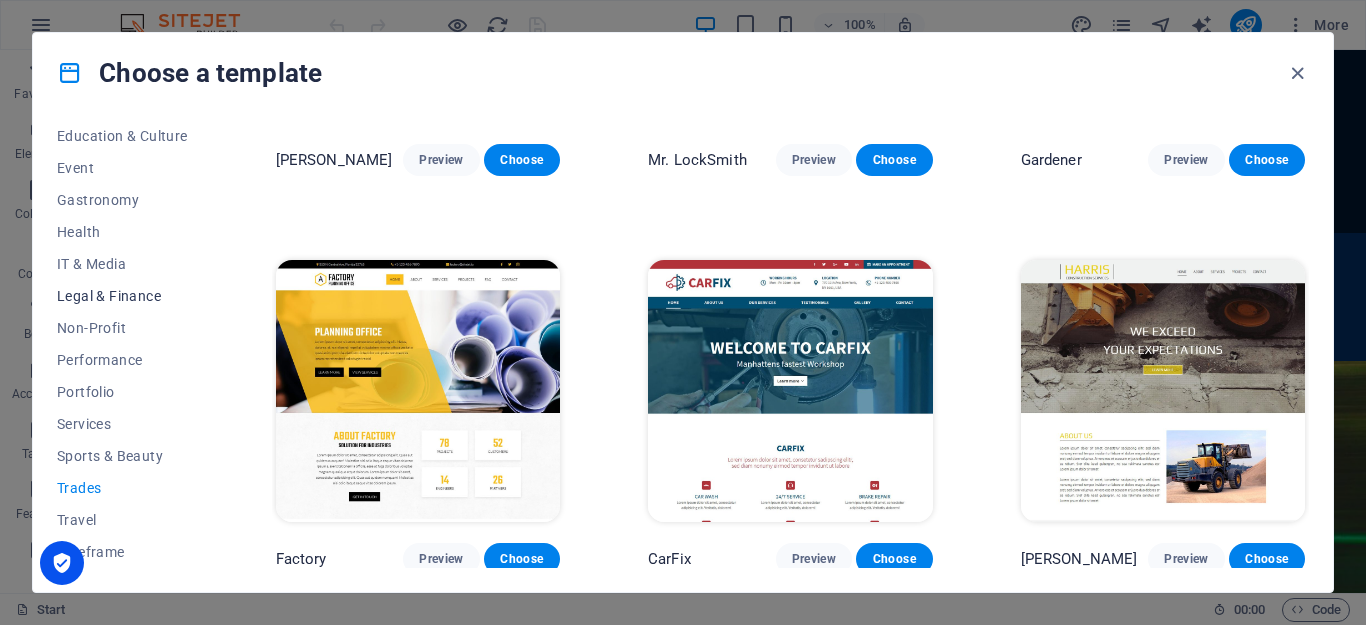 click on "Legal & Finance" at bounding box center (122, 296) 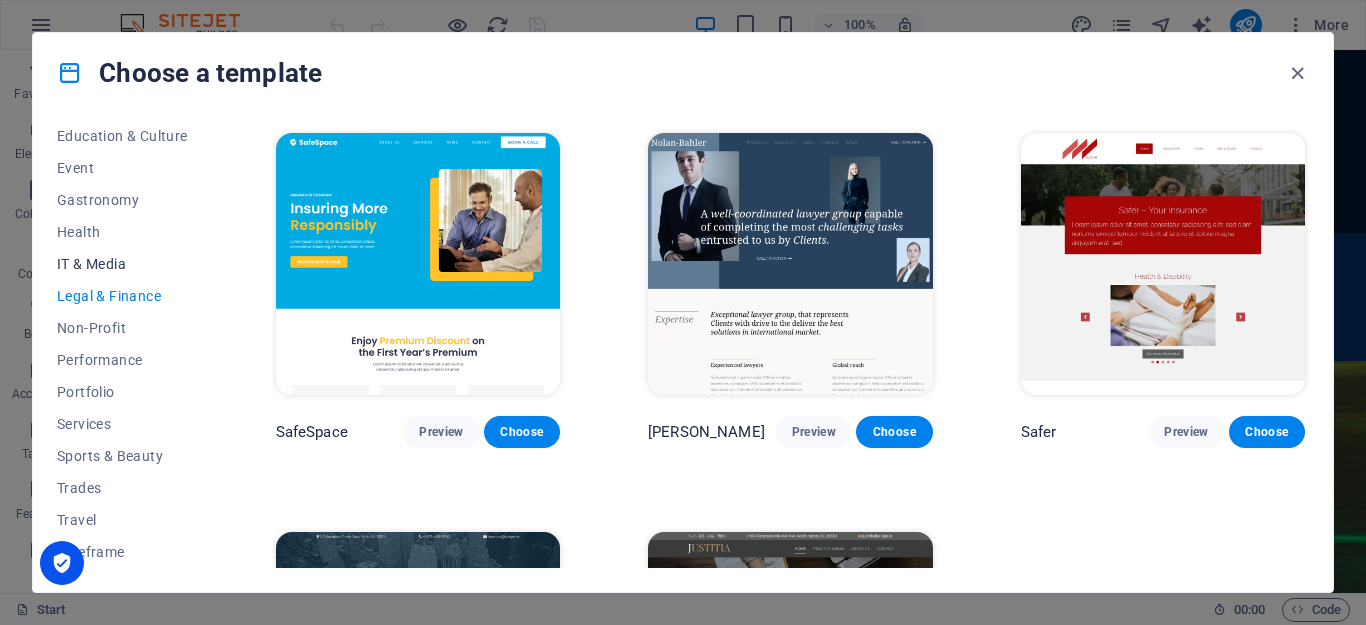 click on "IT & Media" at bounding box center [122, 264] 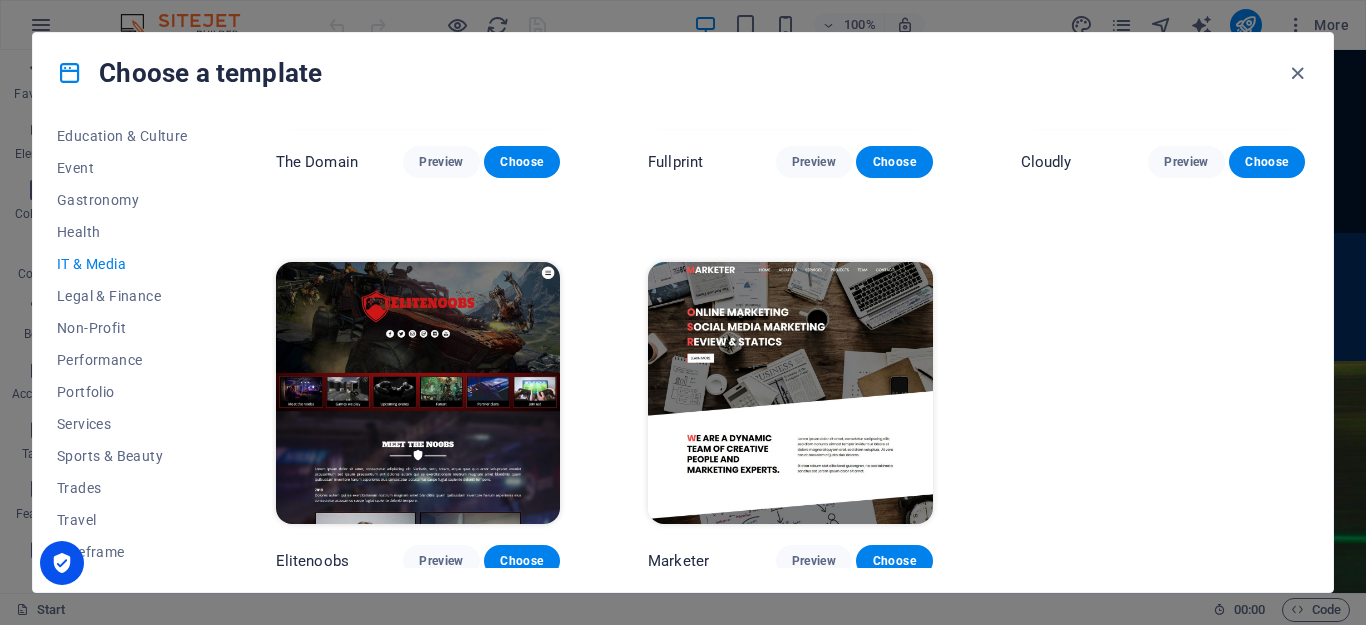 scroll, scrollTop: 0, scrollLeft: 0, axis: both 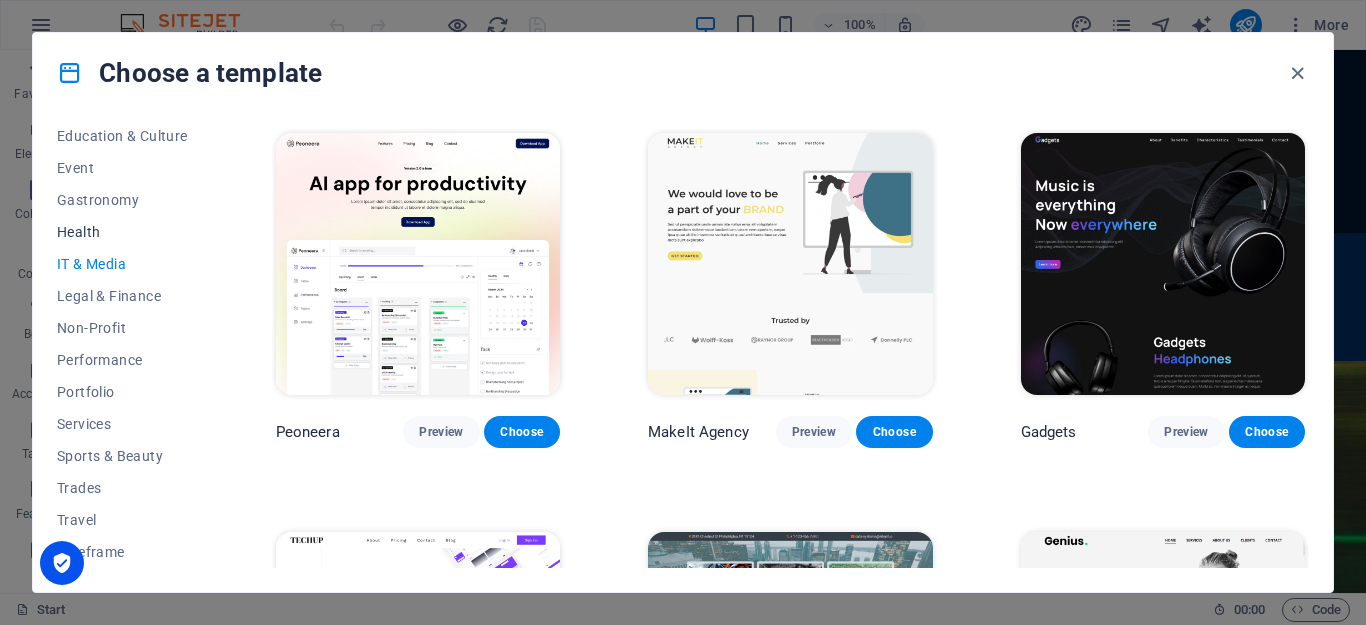 click on "Health" at bounding box center (122, 232) 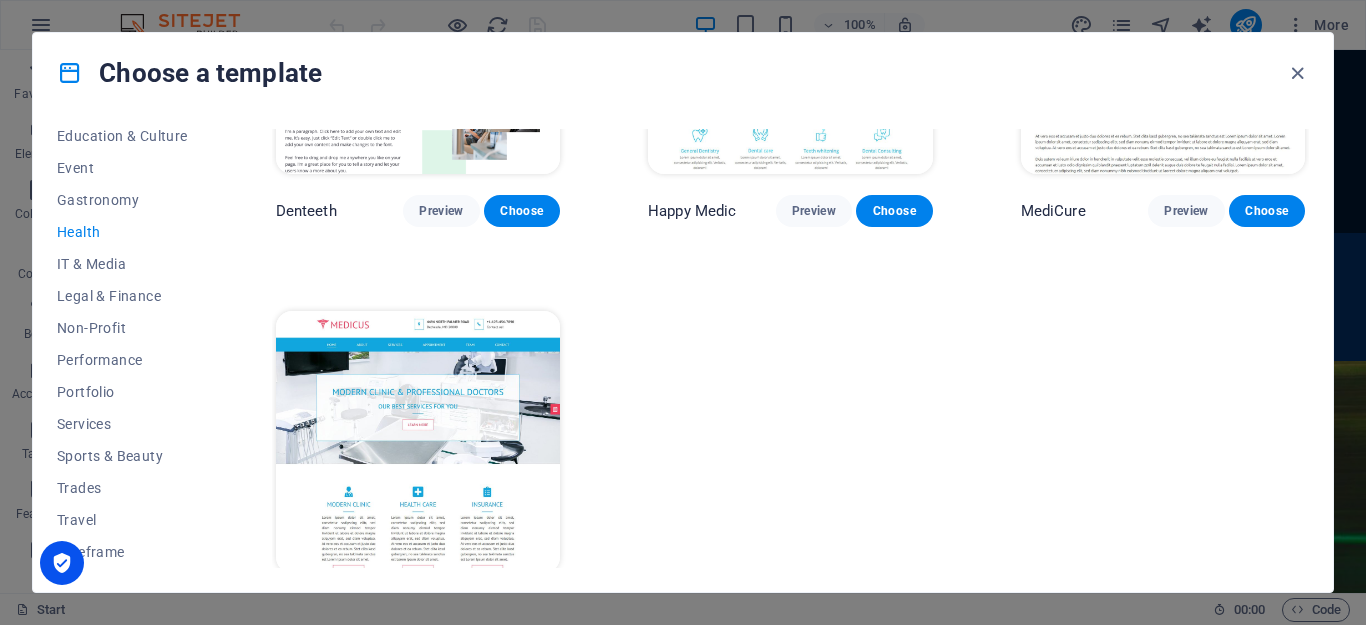 scroll, scrollTop: 671, scrollLeft: 0, axis: vertical 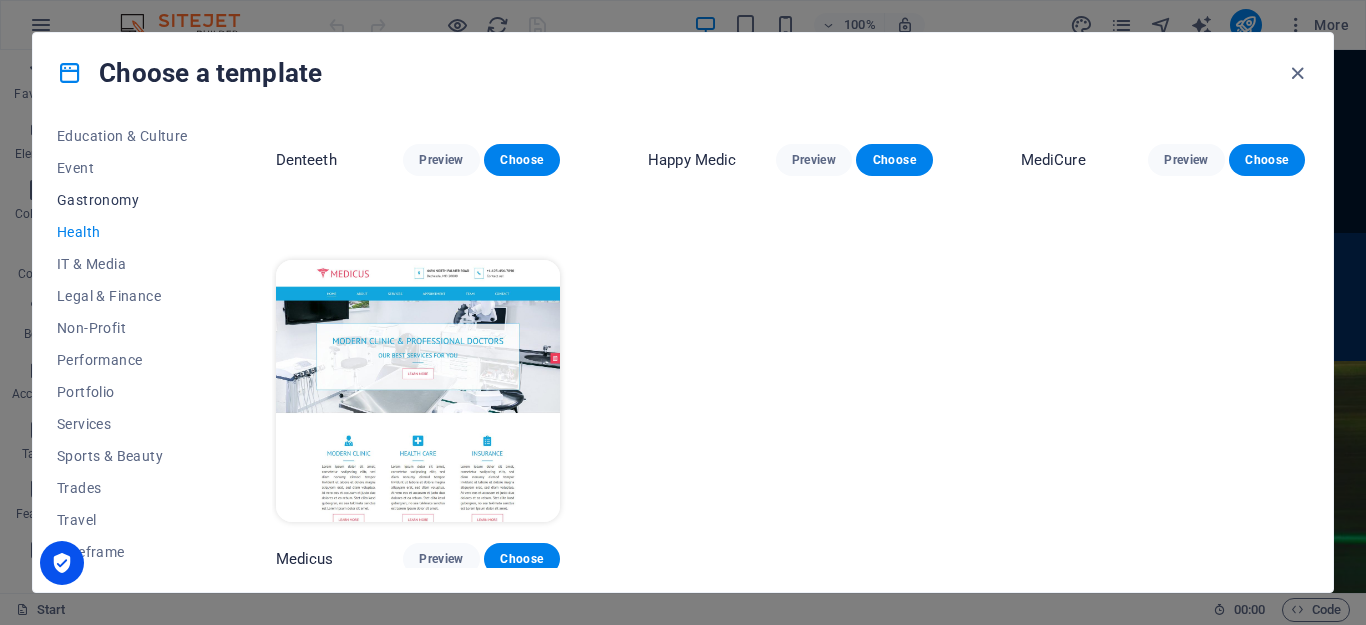 click on "Gastronomy" at bounding box center (122, 200) 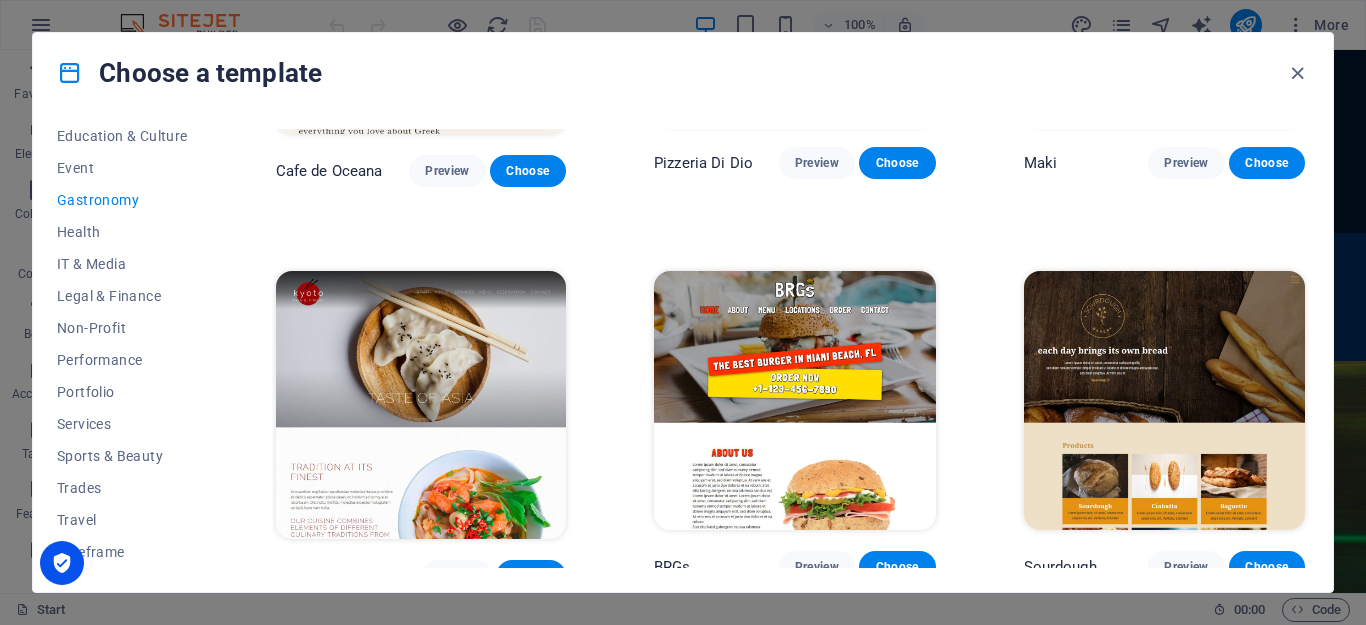 scroll, scrollTop: 671, scrollLeft: 0, axis: vertical 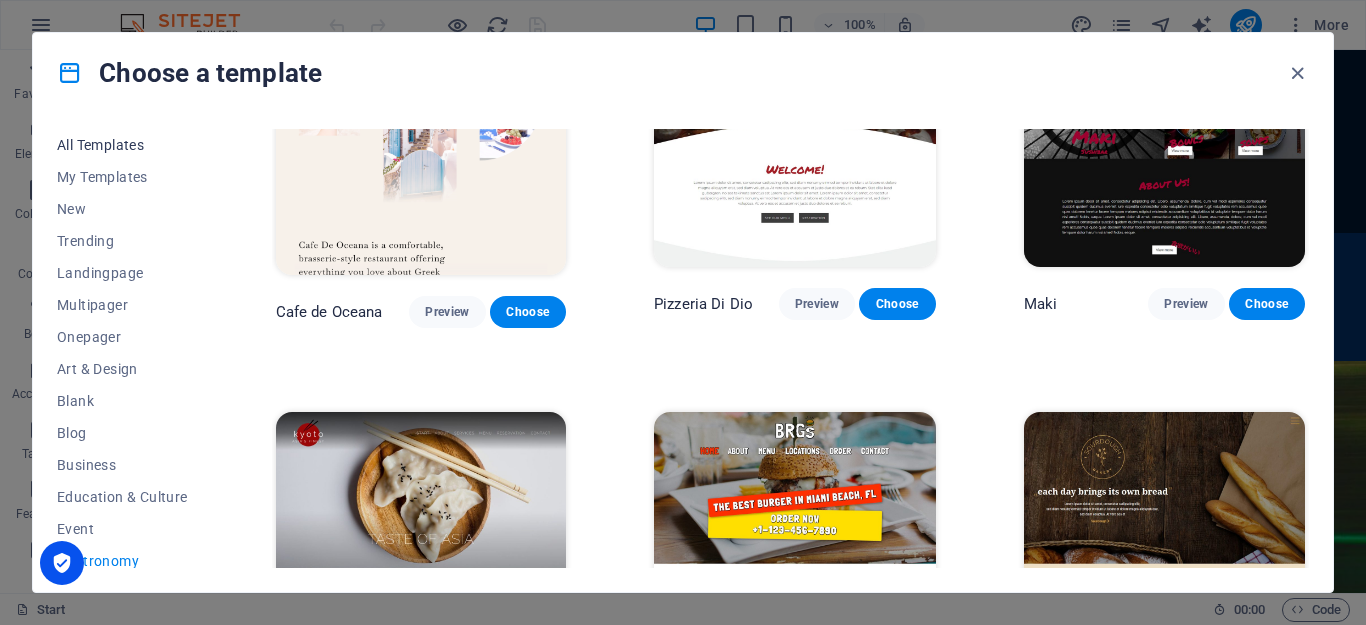 click on "All Templates" at bounding box center [122, 145] 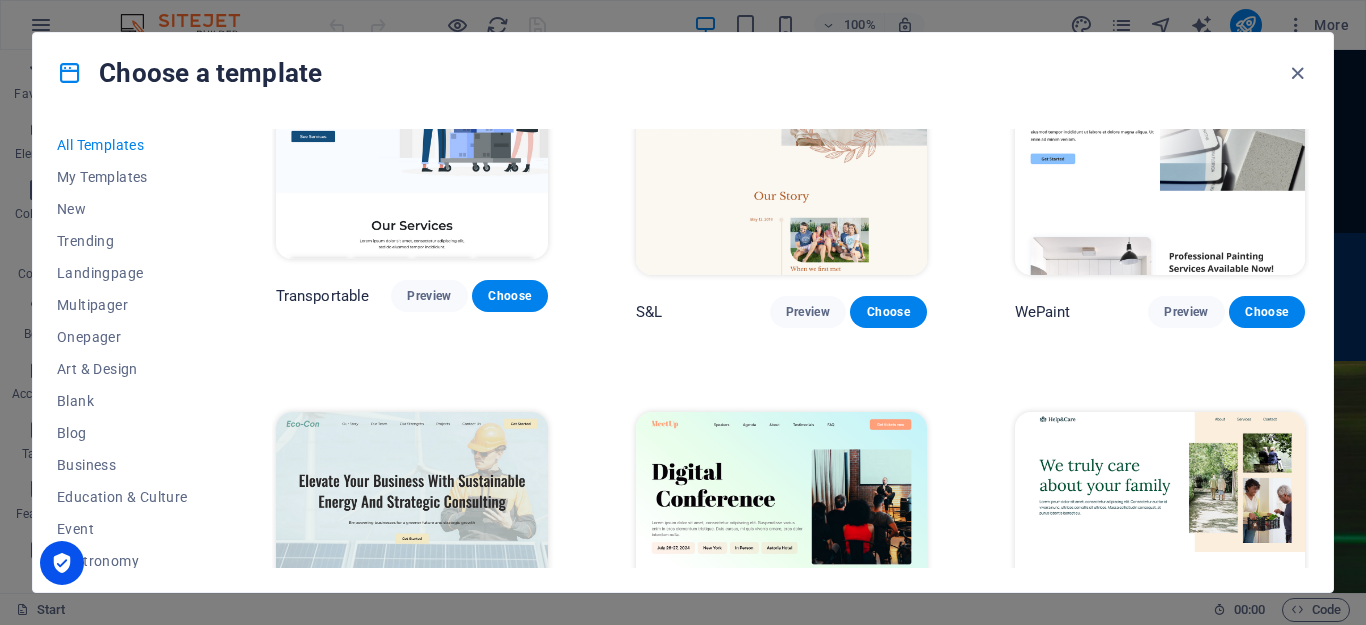 scroll, scrollTop: 4513, scrollLeft: 0, axis: vertical 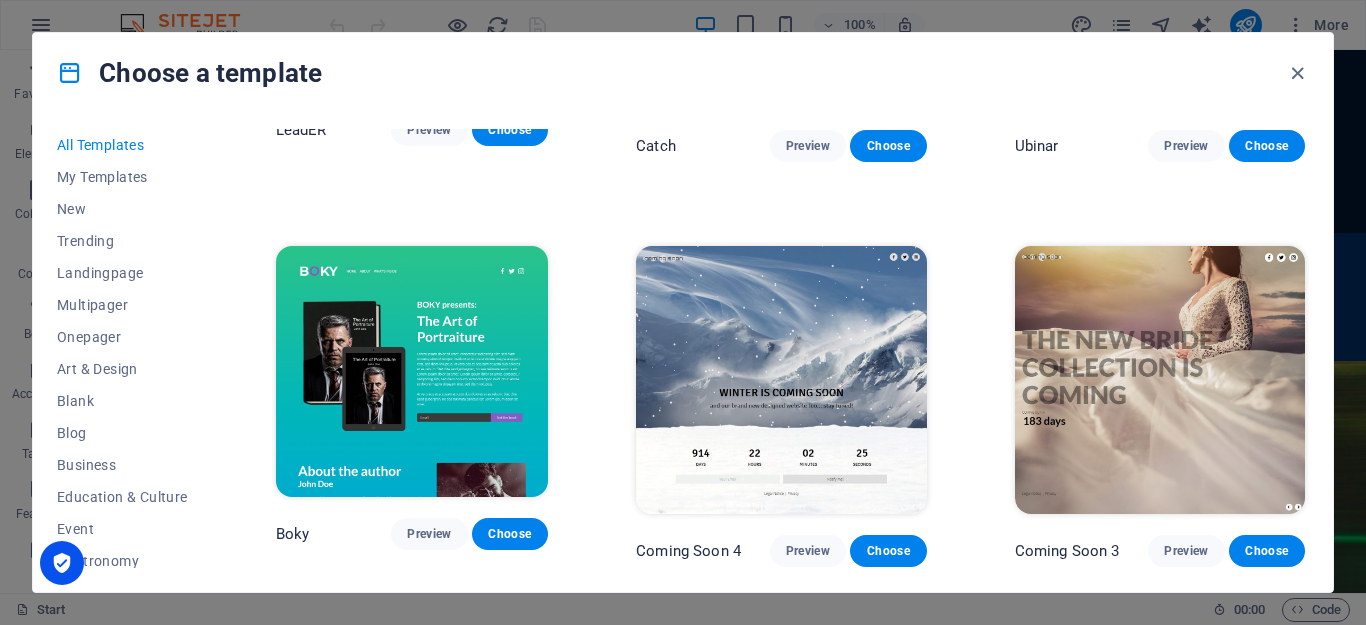 click at bounding box center [1160, 785] 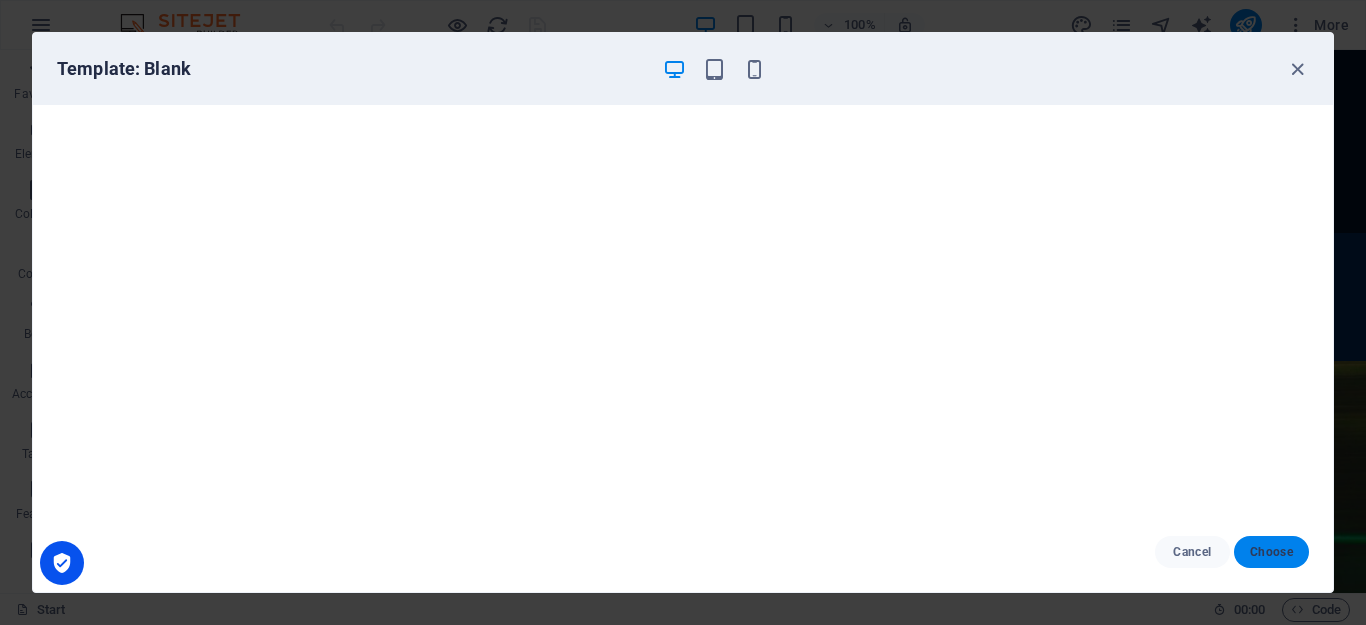 click on "Choose" at bounding box center (1271, 552) 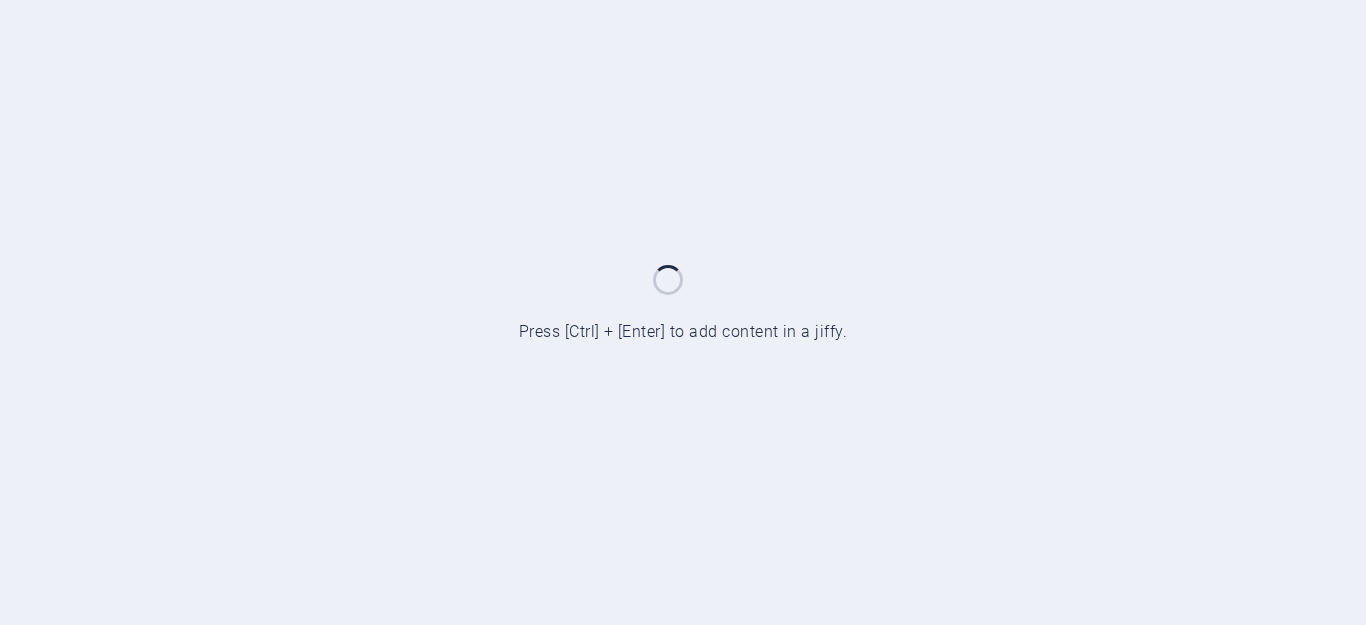 scroll, scrollTop: 0, scrollLeft: 0, axis: both 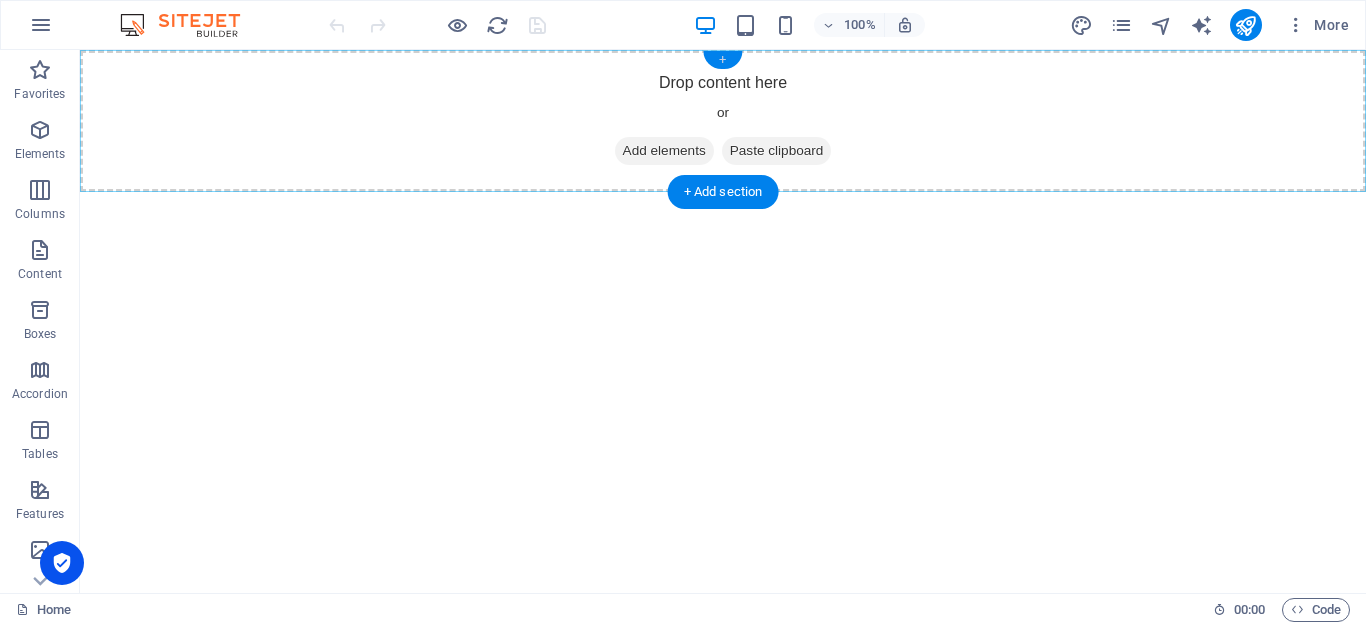 click on "+" at bounding box center (722, 60) 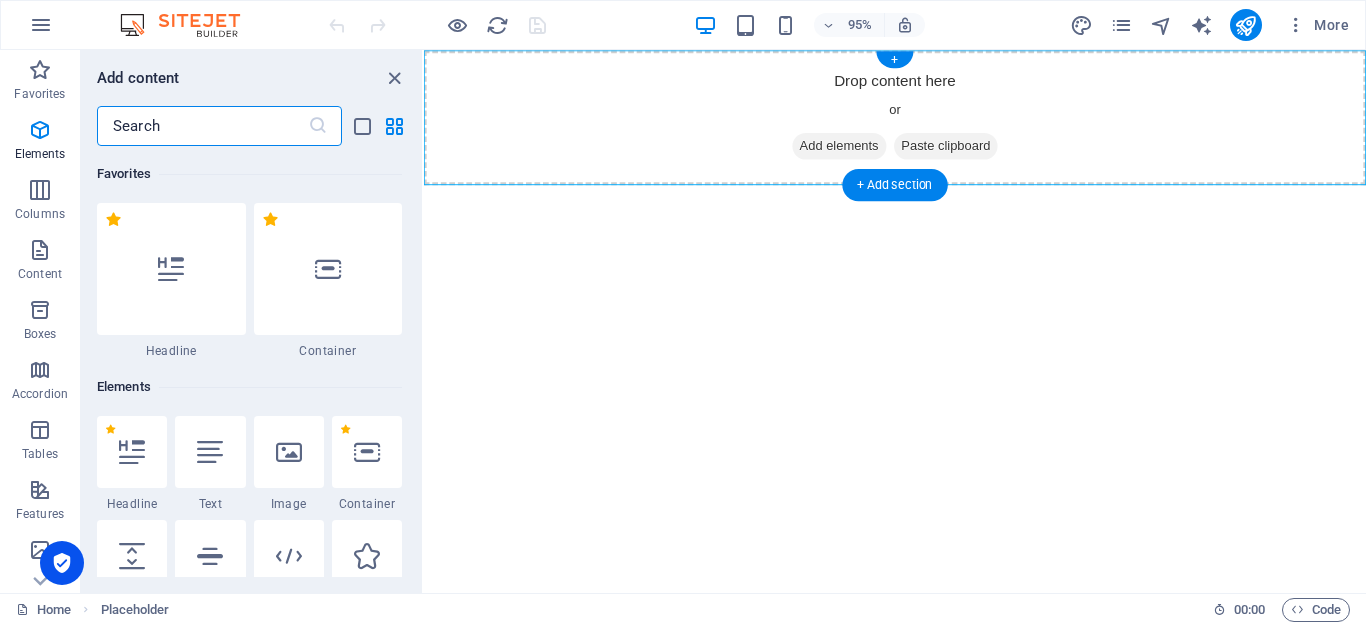 scroll, scrollTop: 3499, scrollLeft: 0, axis: vertical 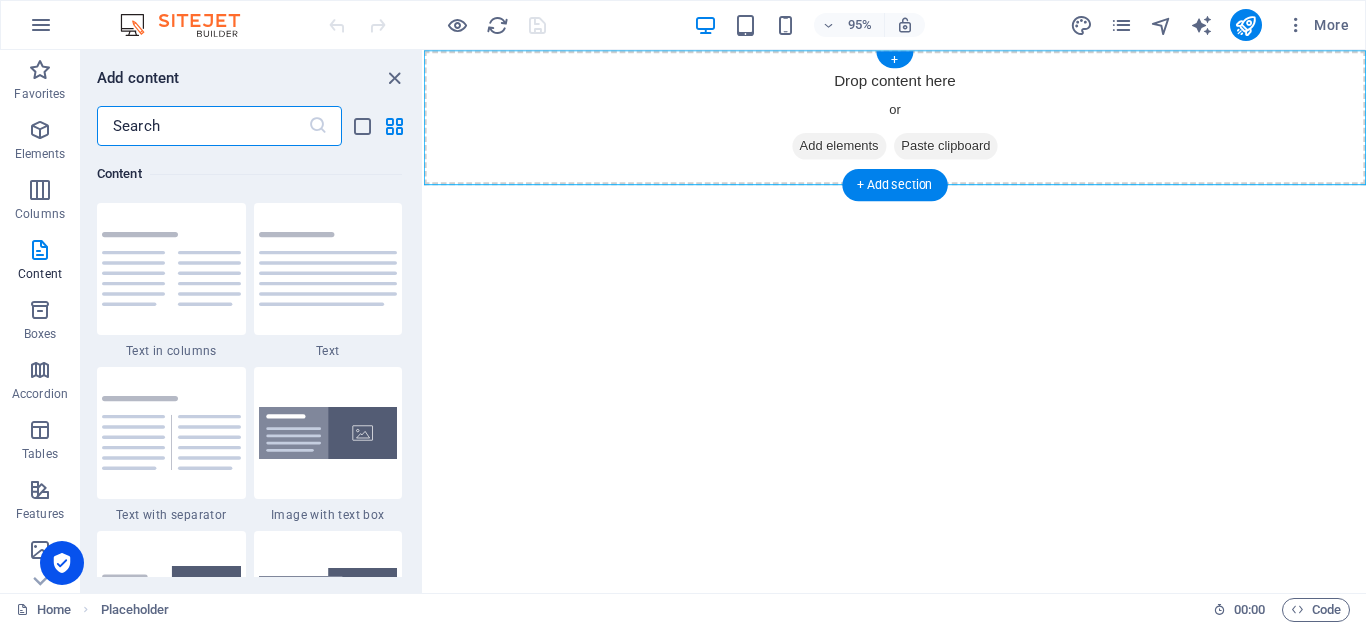 click on "Add elements" at bounding box center (861, 151) 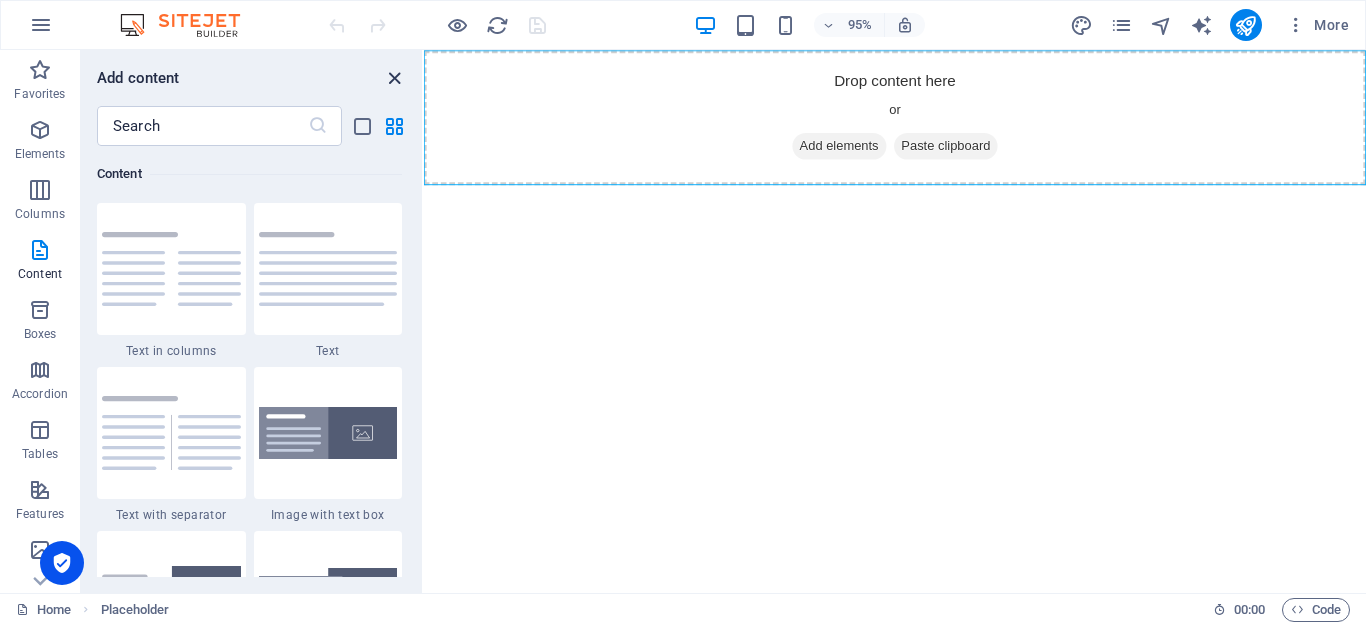 click at bounding box center (394, 78) 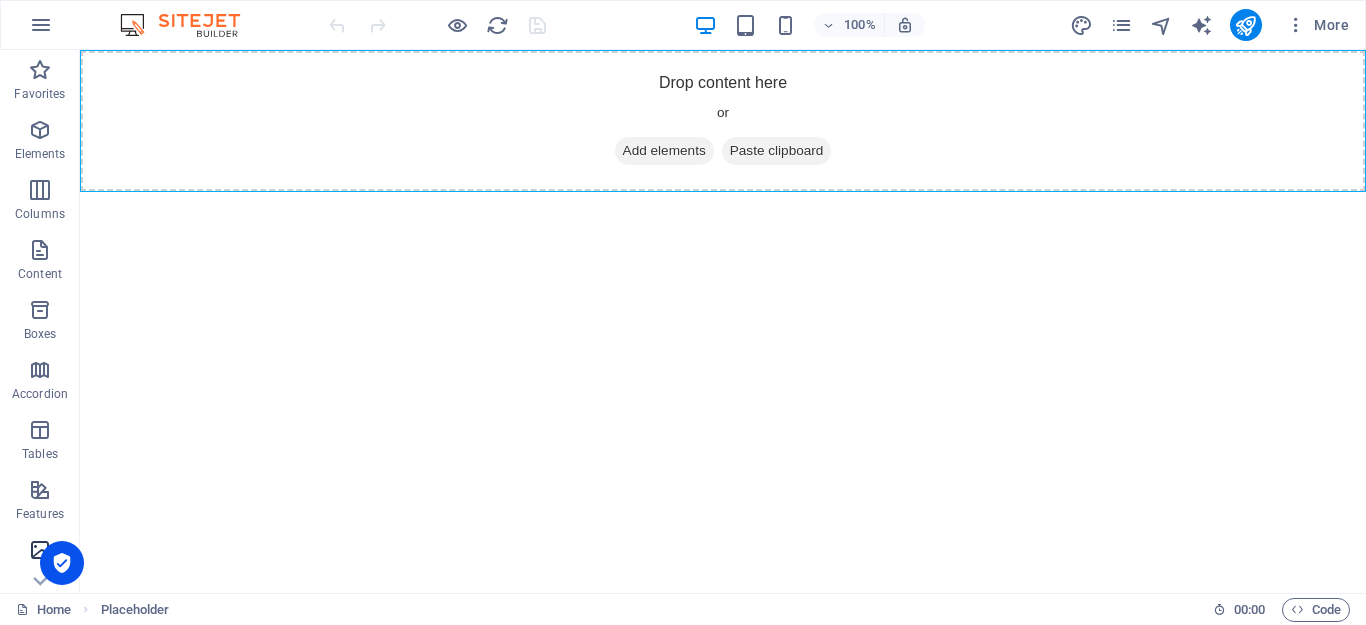 click on "Images" at bounding box center [40, 562] 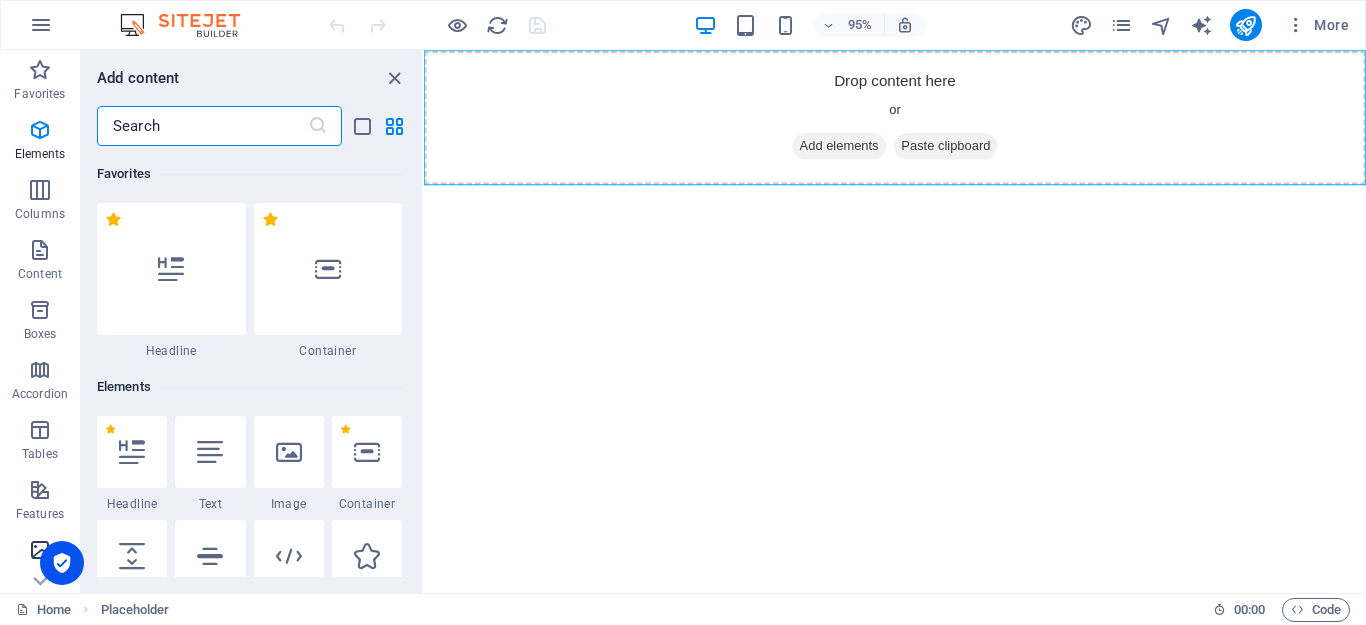 scroll, scrollTop: 9976, scrollLeft: 0, axis: vertical 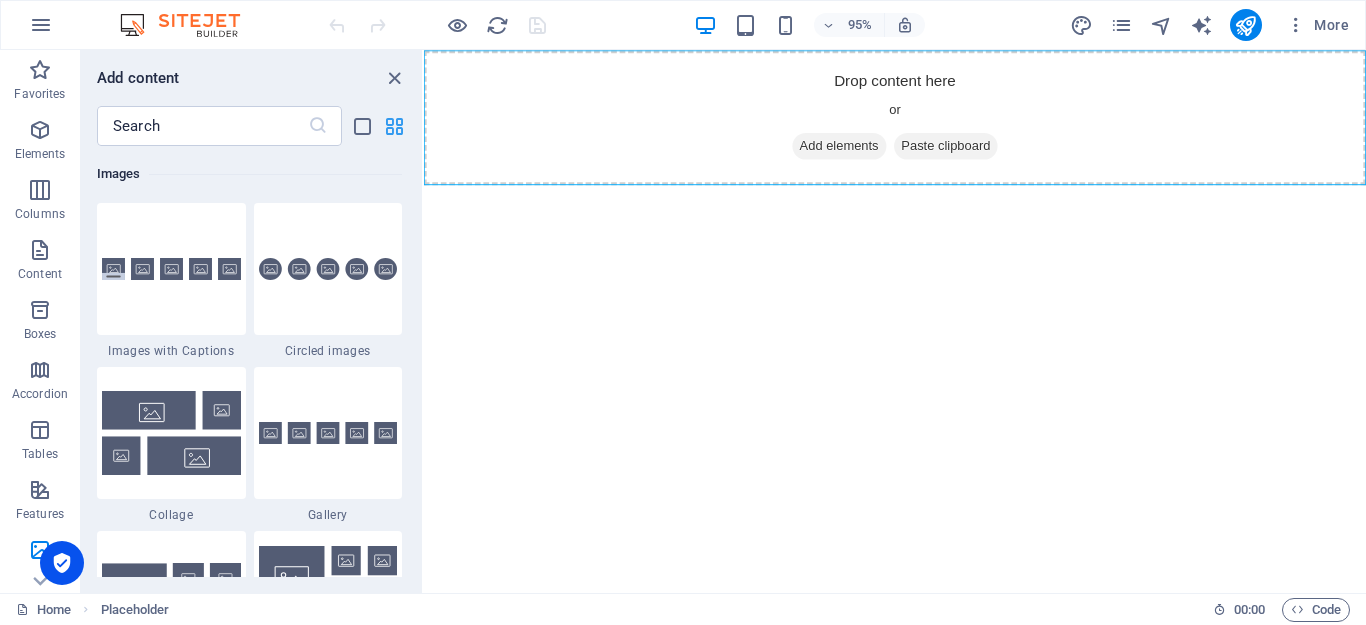 click at bounding box center [394, 126] 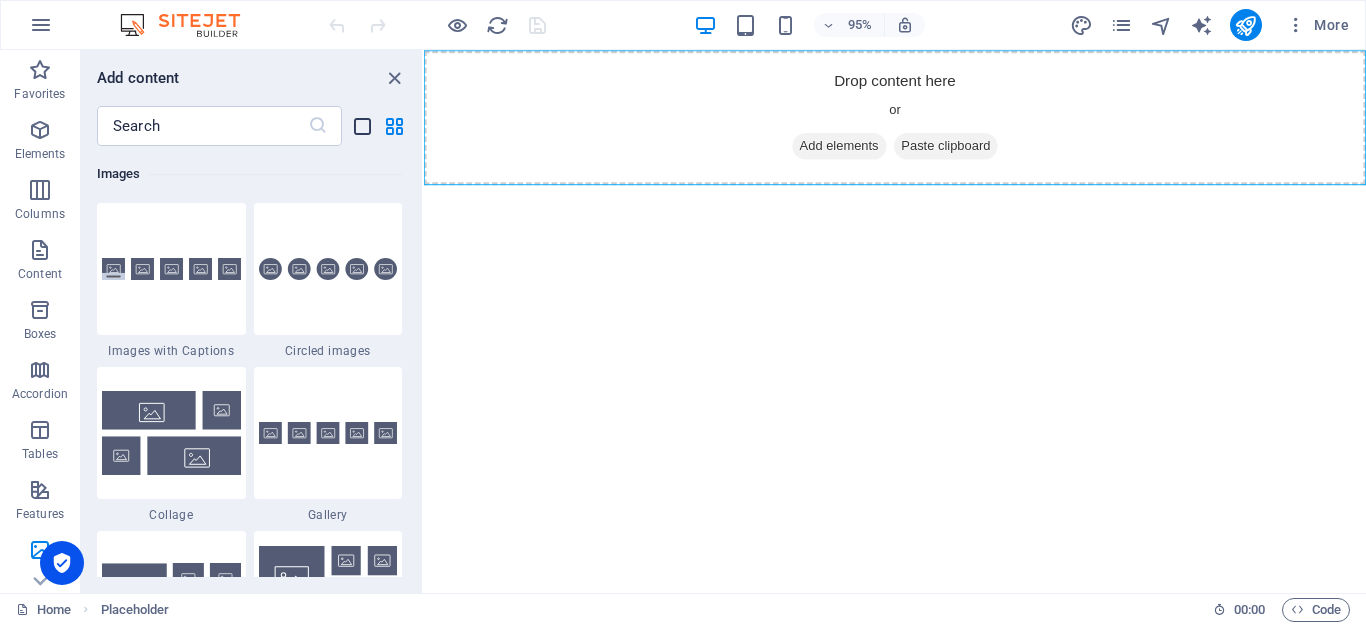 click at bounding box center [362, 126] 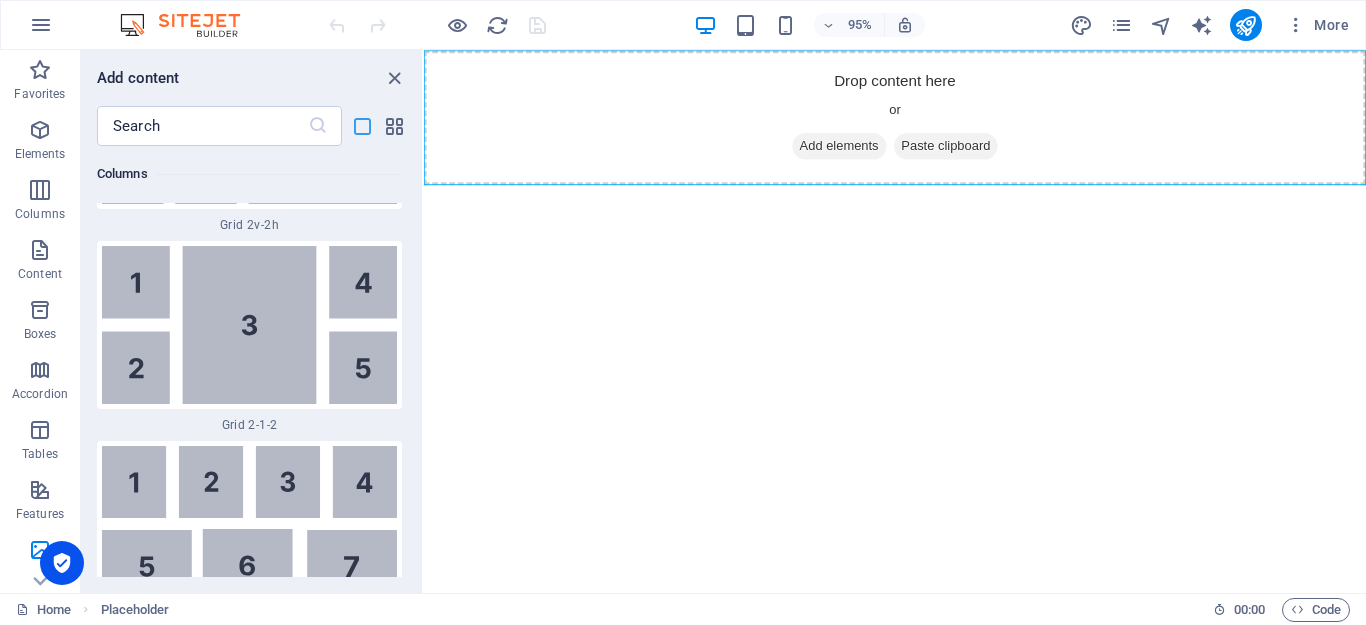scroll, scrollTop: 23889, scrollLeft: 0, axis: vertical 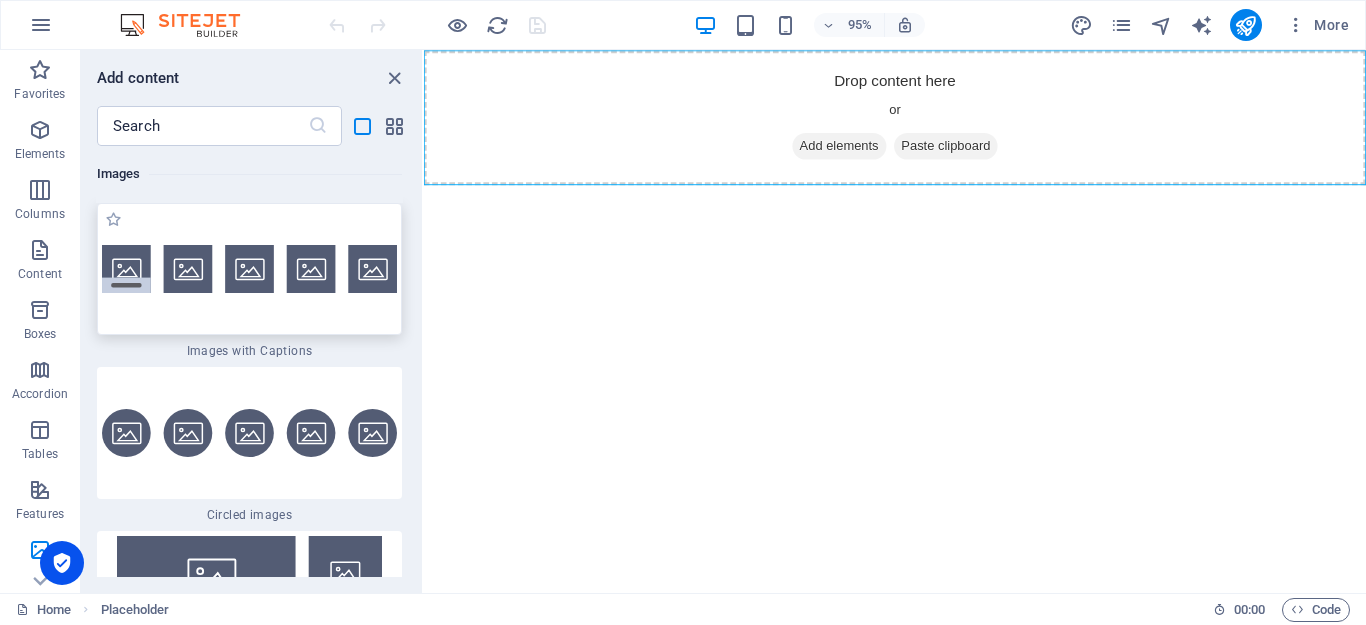 click at bounding box center [249, 269] 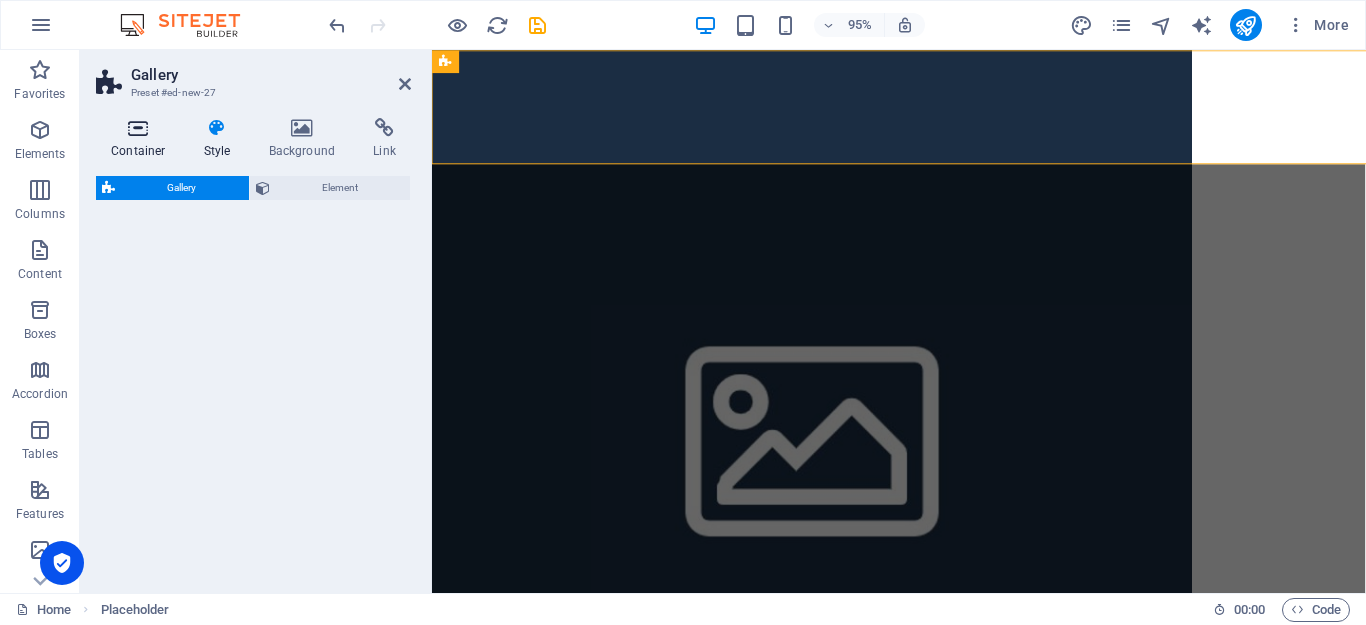 select on "rem" 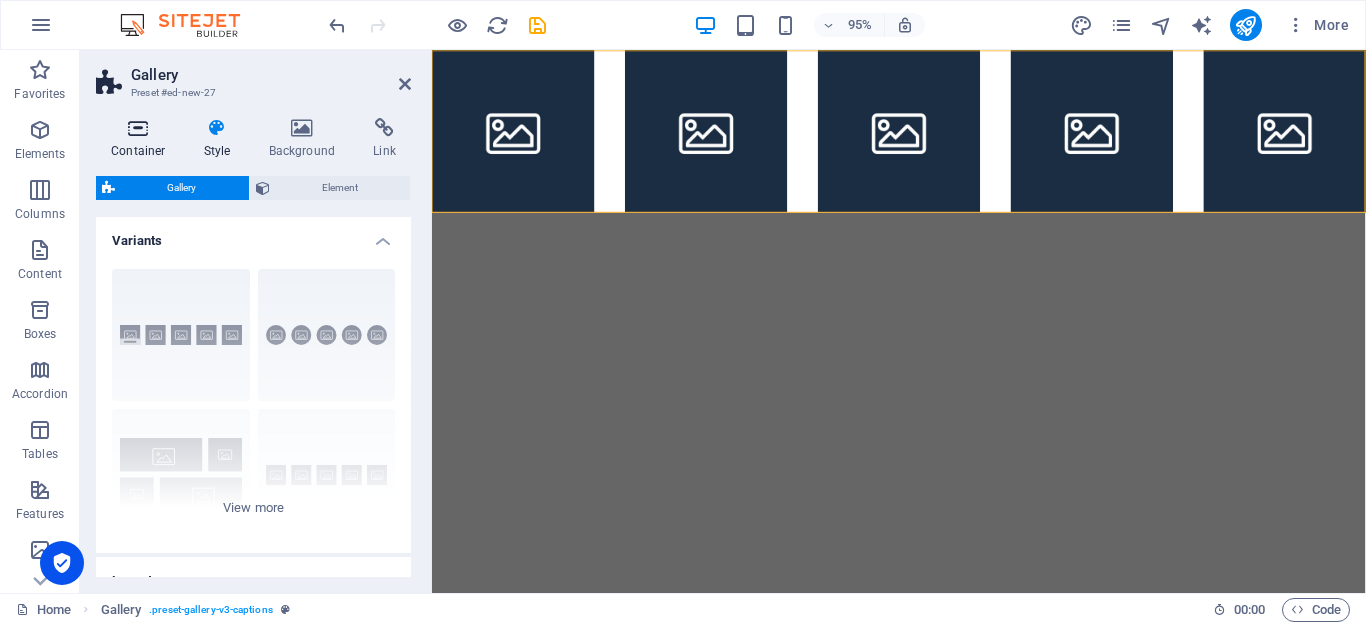 click on "Container" at bounding box center (142, 139) 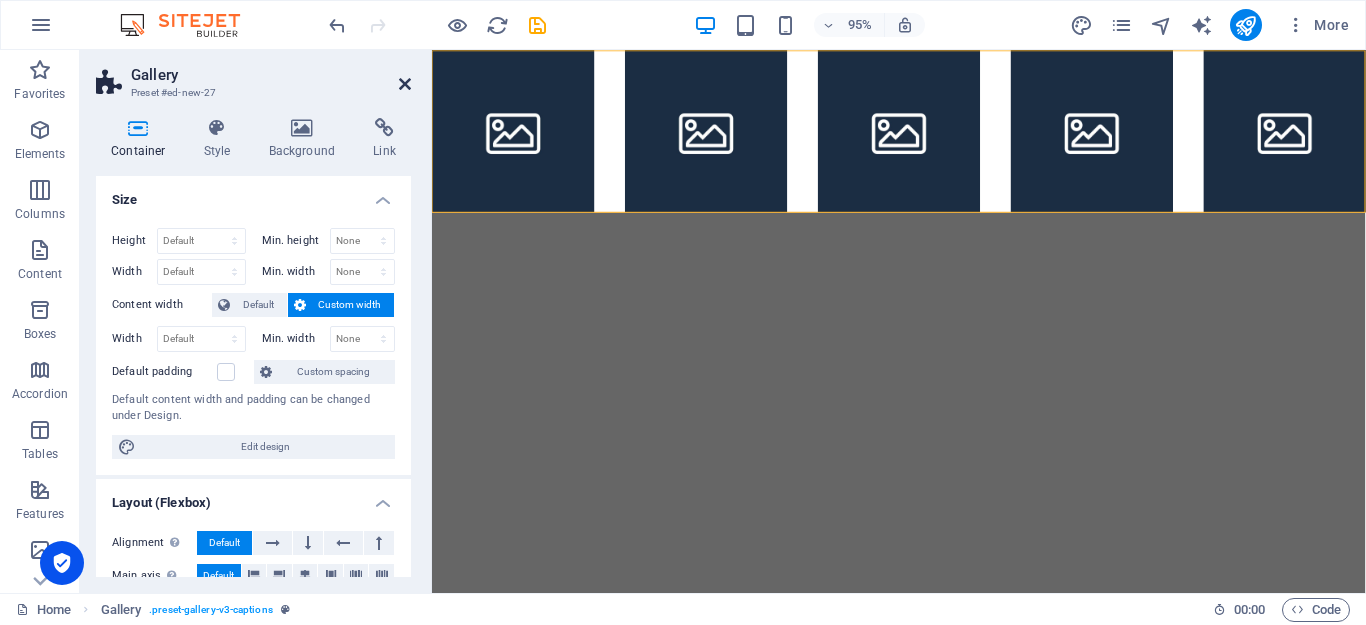 click at bounding box center (405, 84) 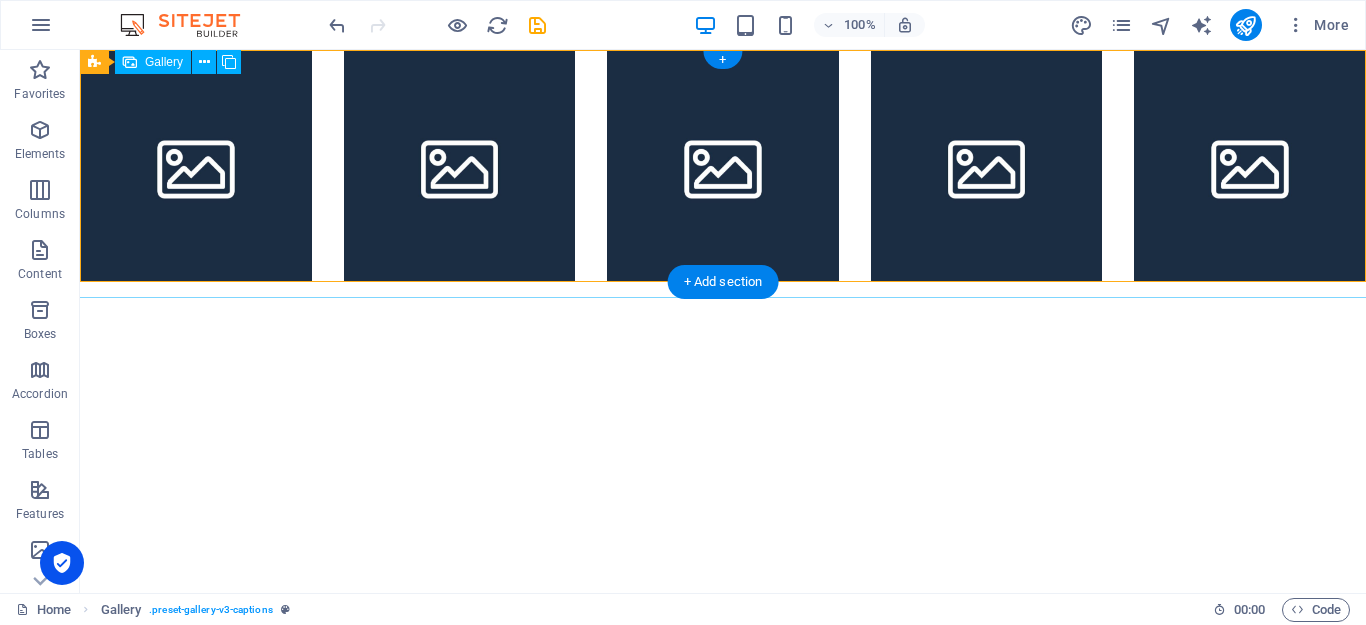 click at bounding box center (196, 166) 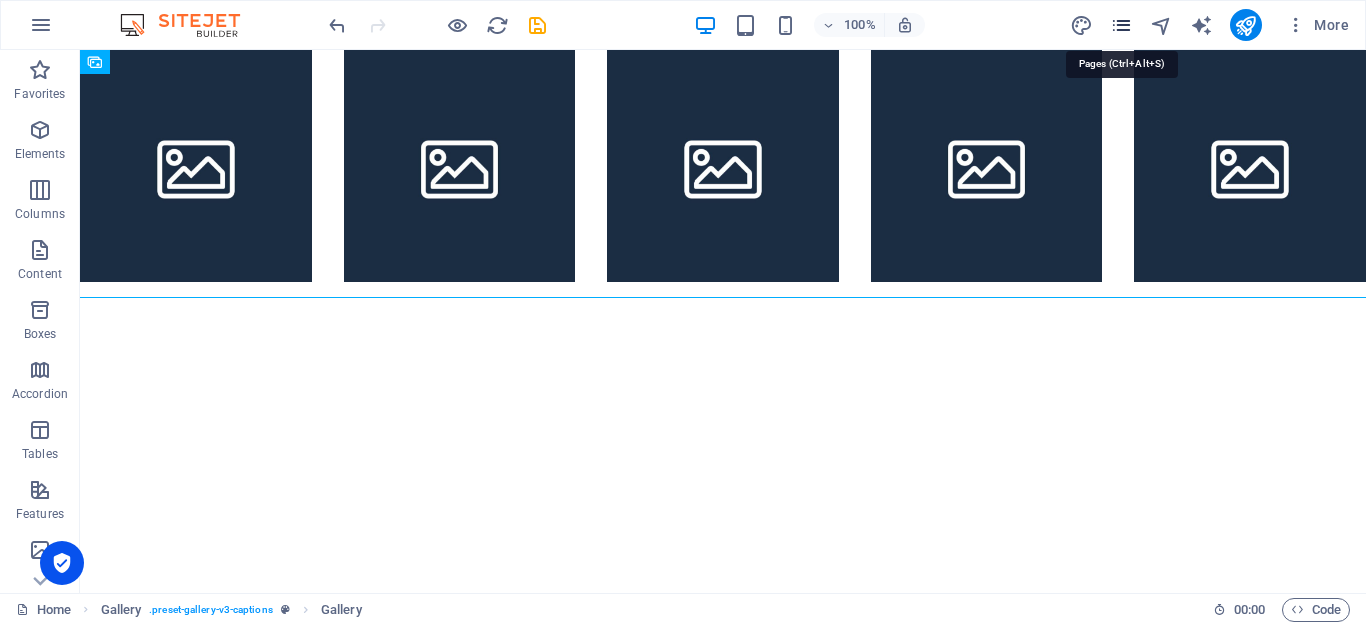 click at bounding box center [1121, 25] 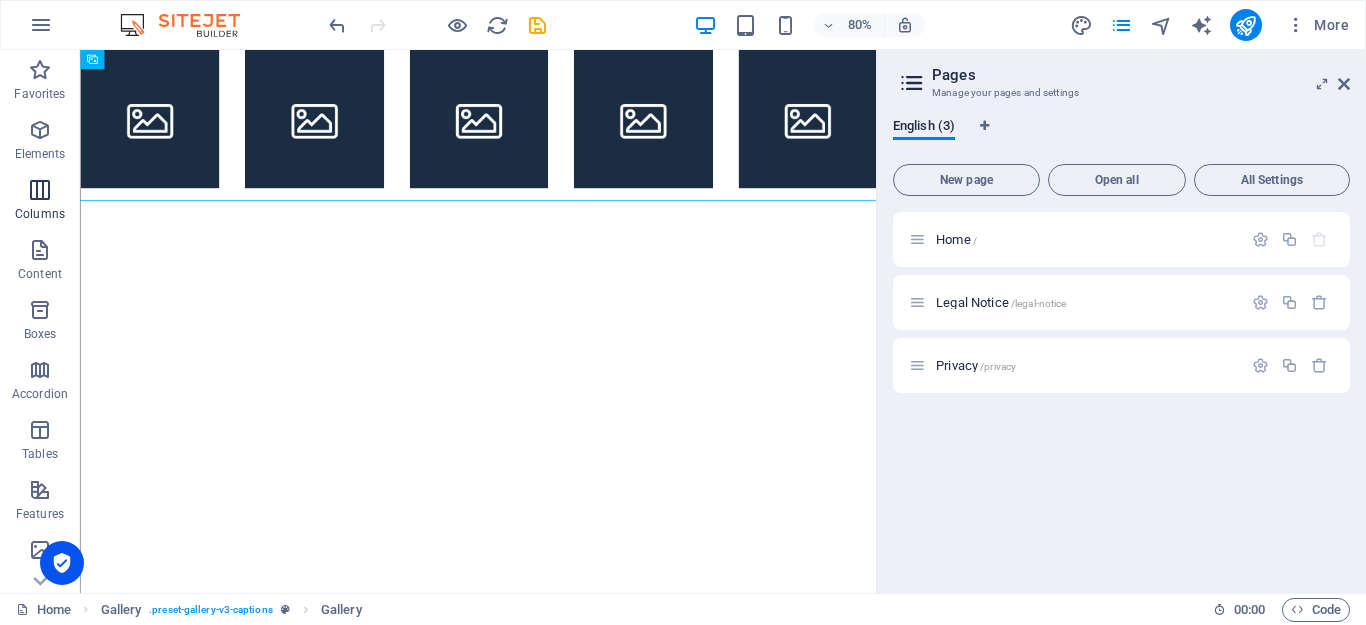click on "Columns" at bounding box center (40, 214) 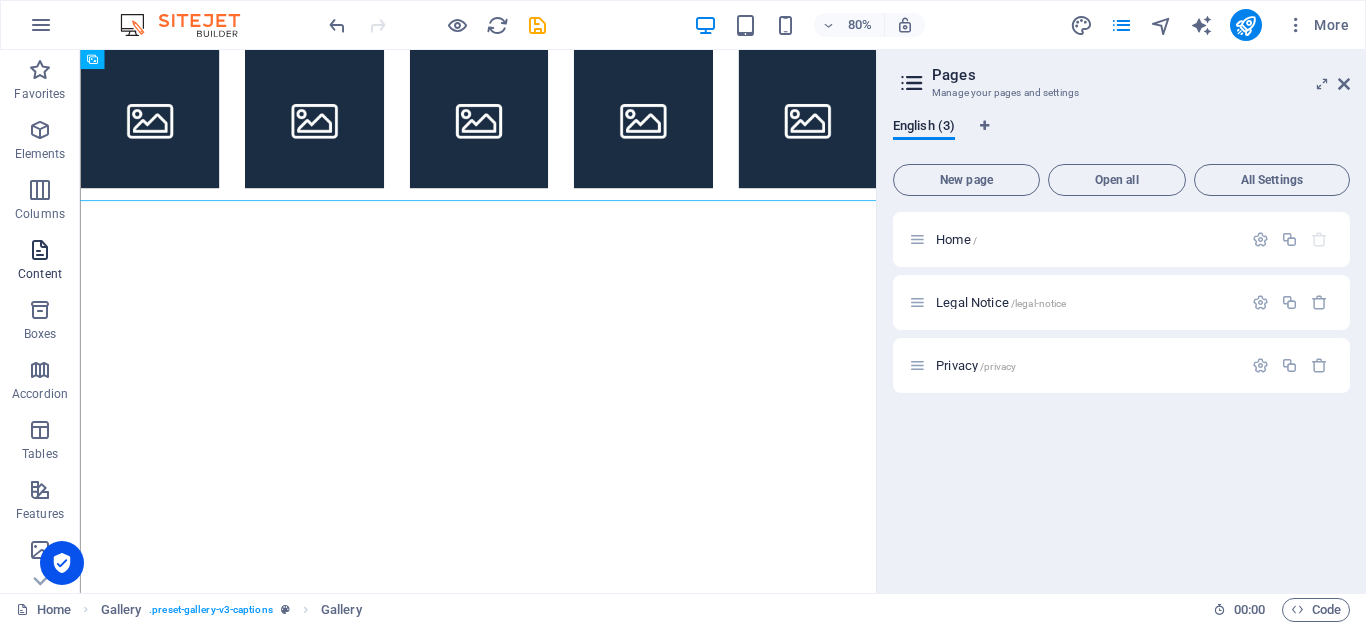 click at bounding box center [40, 250] 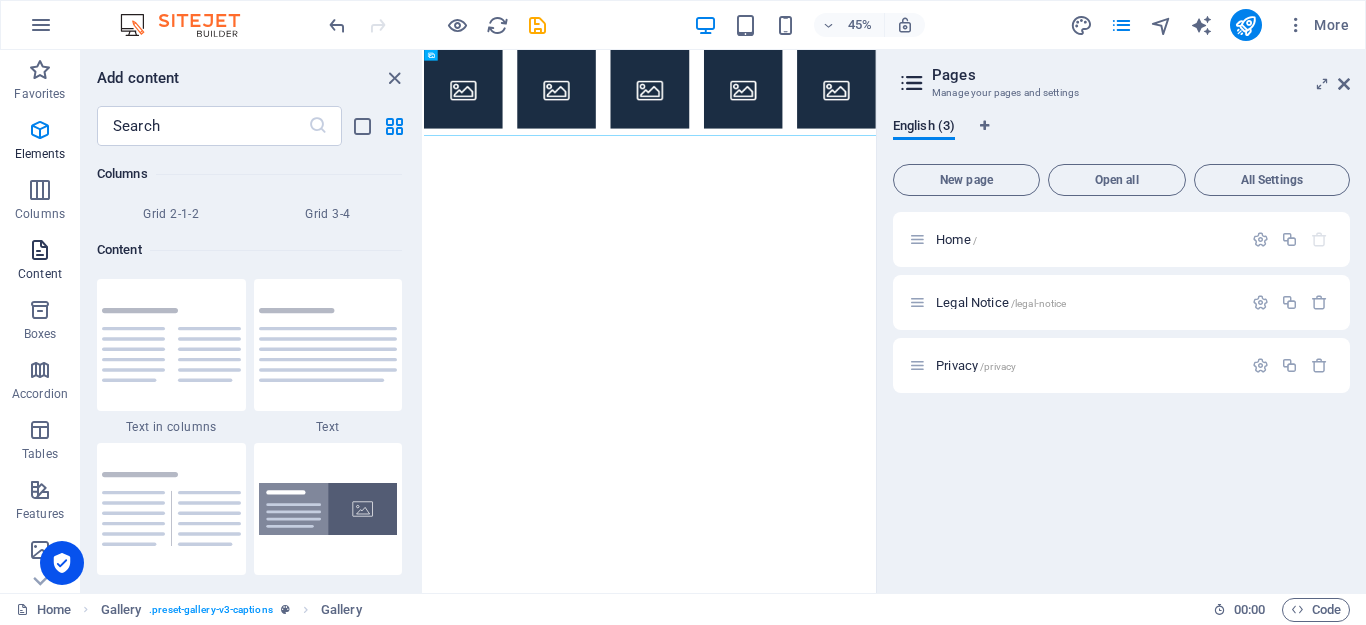 scroll, scrollTop: 3499, scrollLeft: 0, axis: vertical 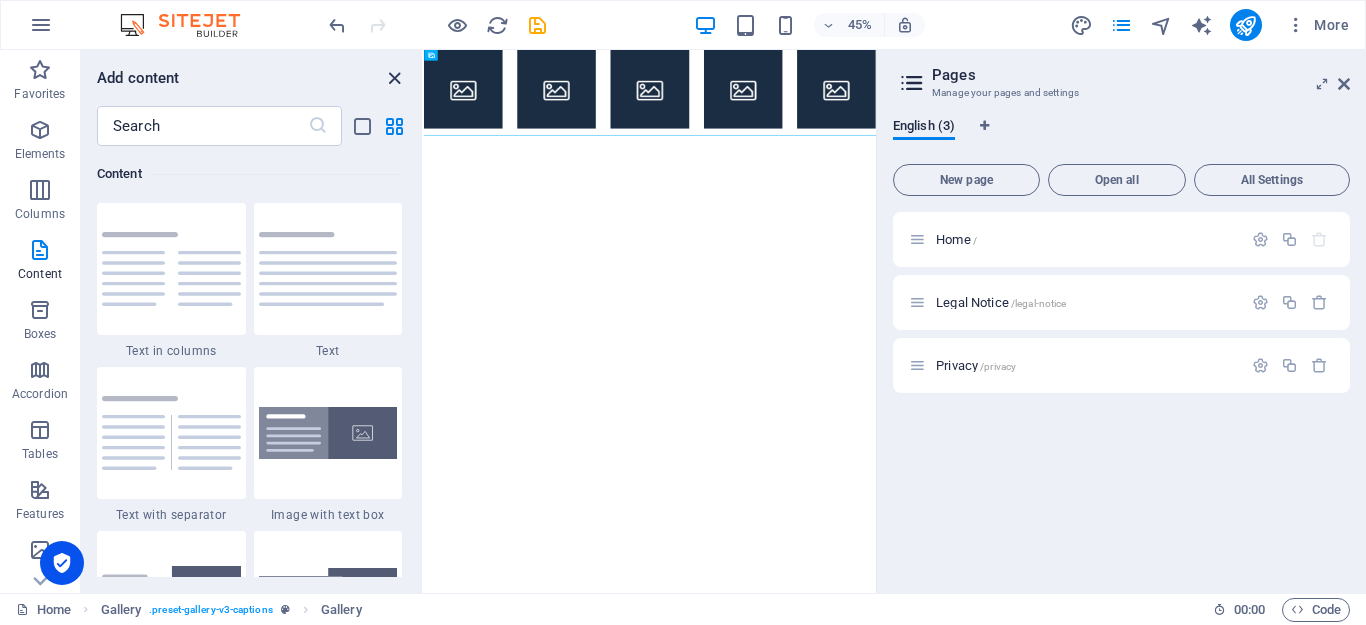 click at bounding box center (394, 78) 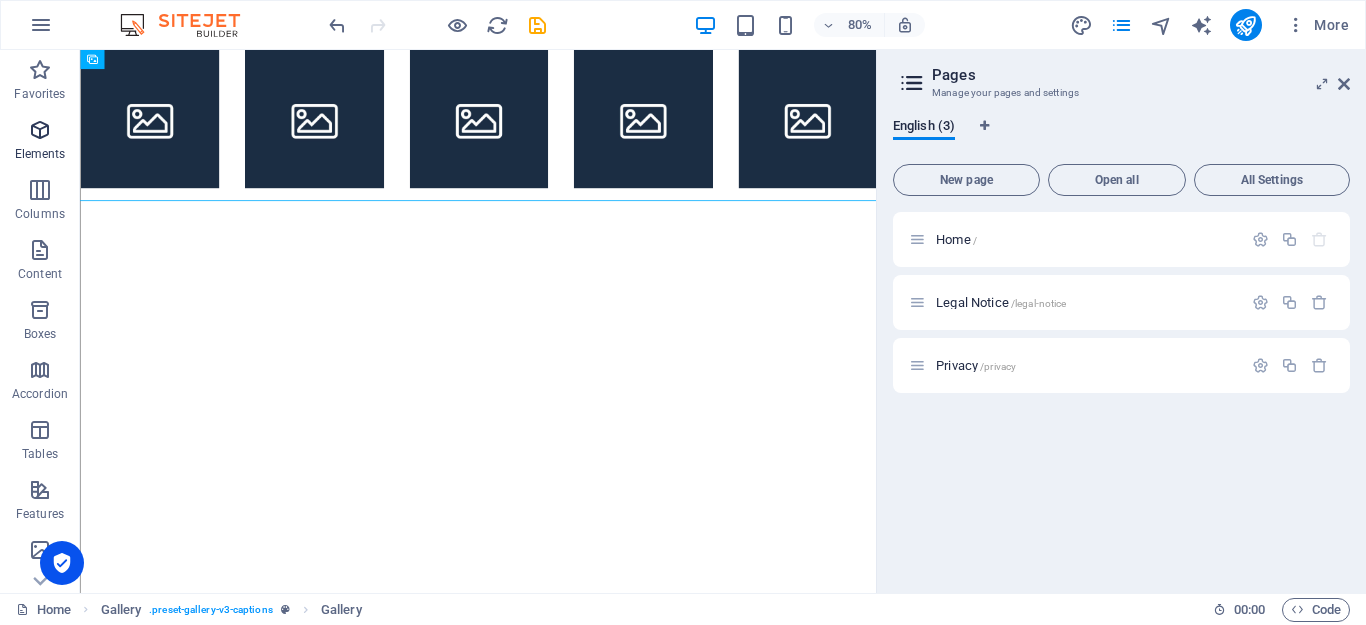 click at bounding box center [40, 130] 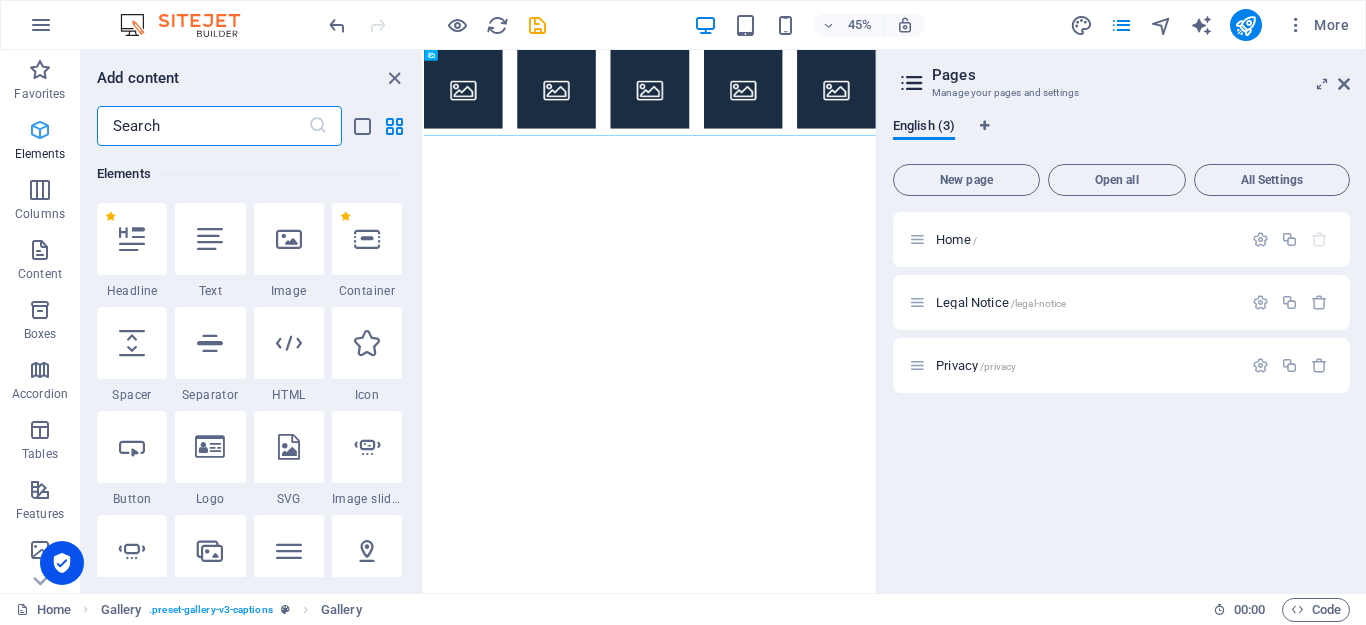 scroll, scrollTop: 213, scrollLeft: 0, axis: vertical 